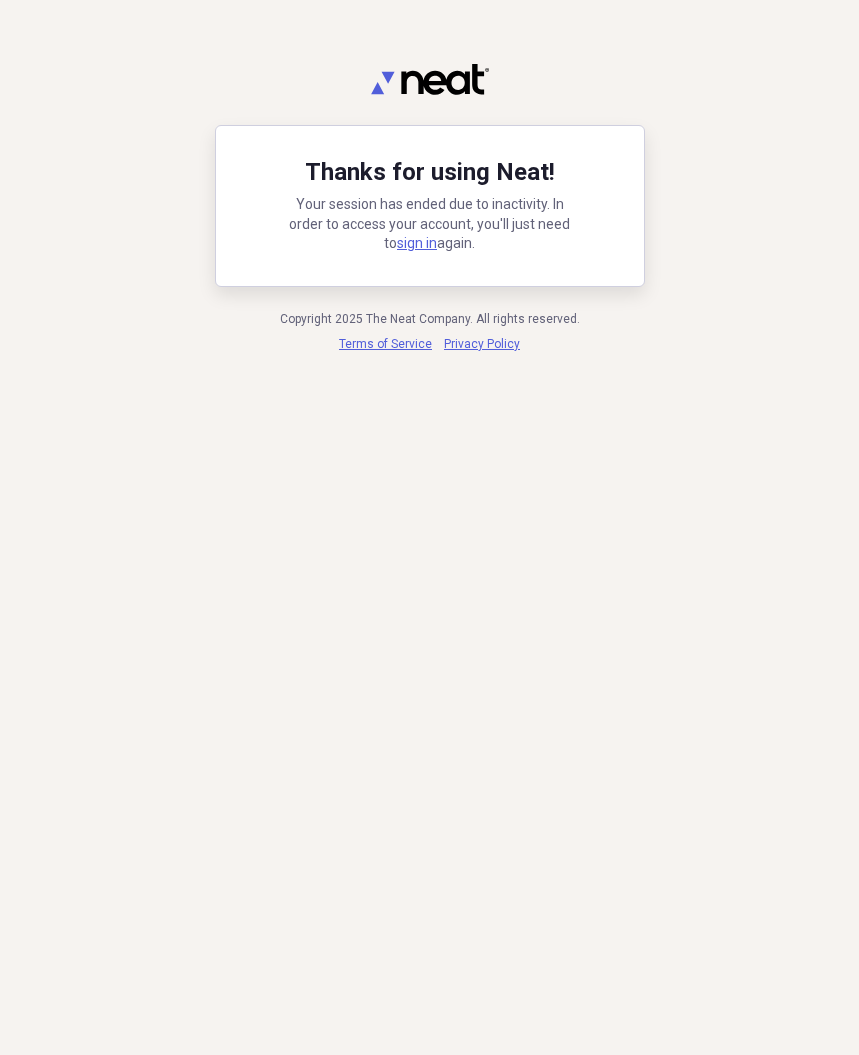 scroll, scrollTop: 0, scrollLeft: 0, axis: both 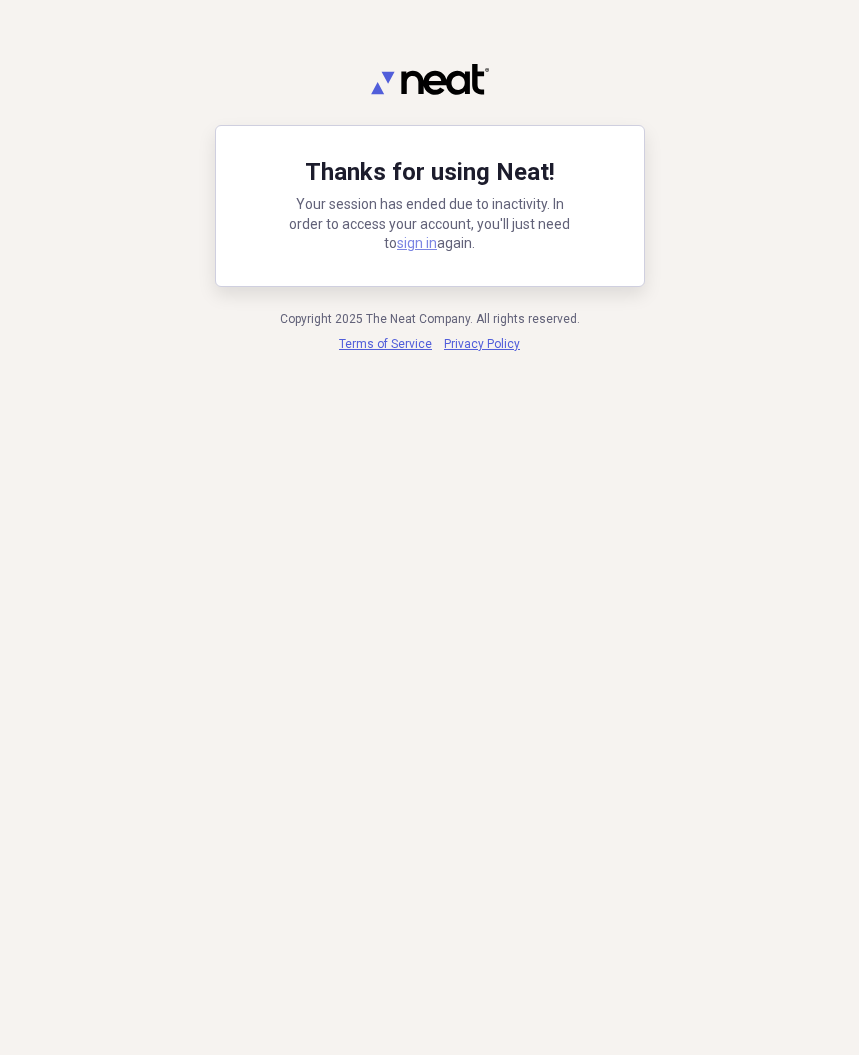 click on "sign in" at bounding box center [417, 243] 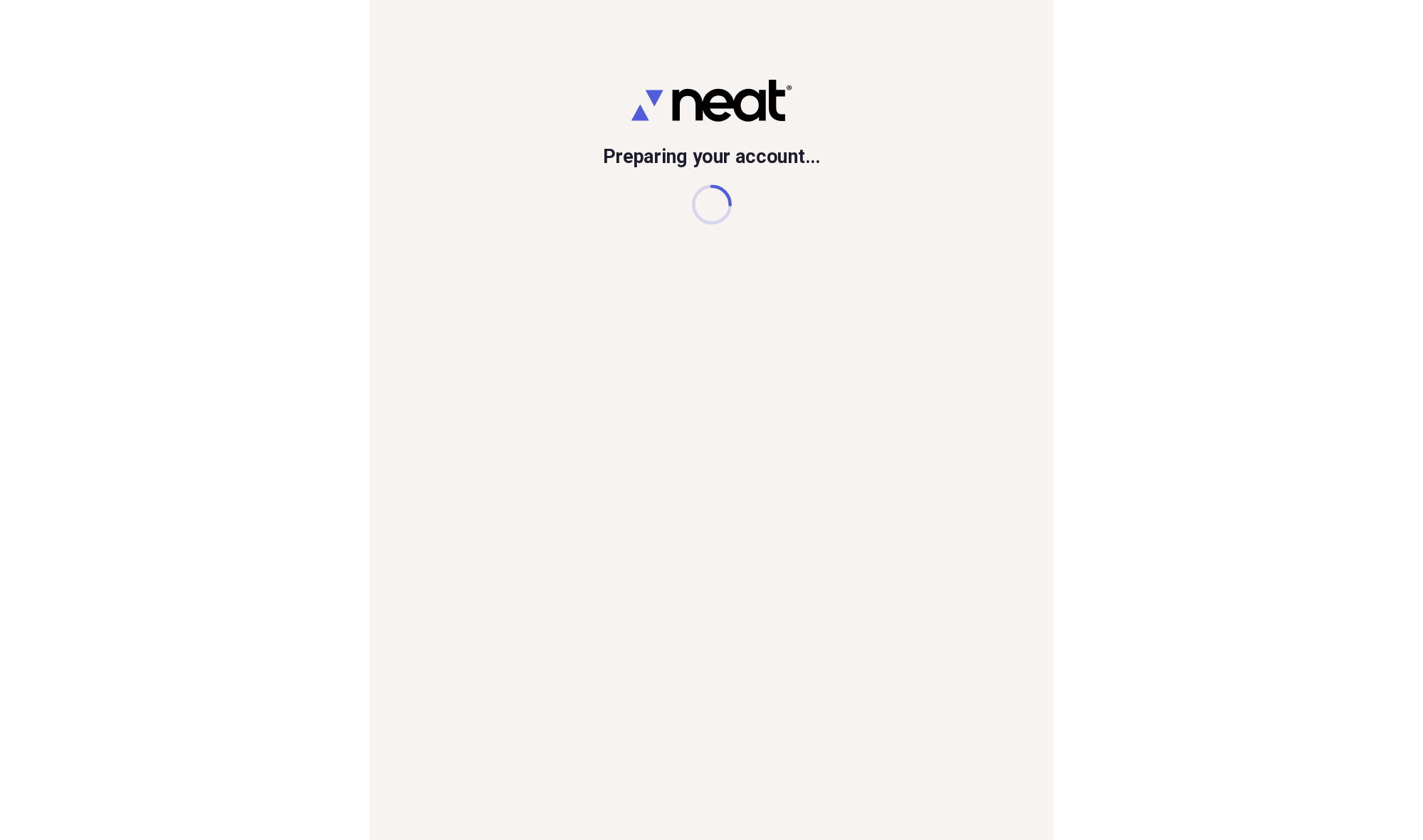 scroll, scrollTop: 0, scrollLeft: 0, axis: both 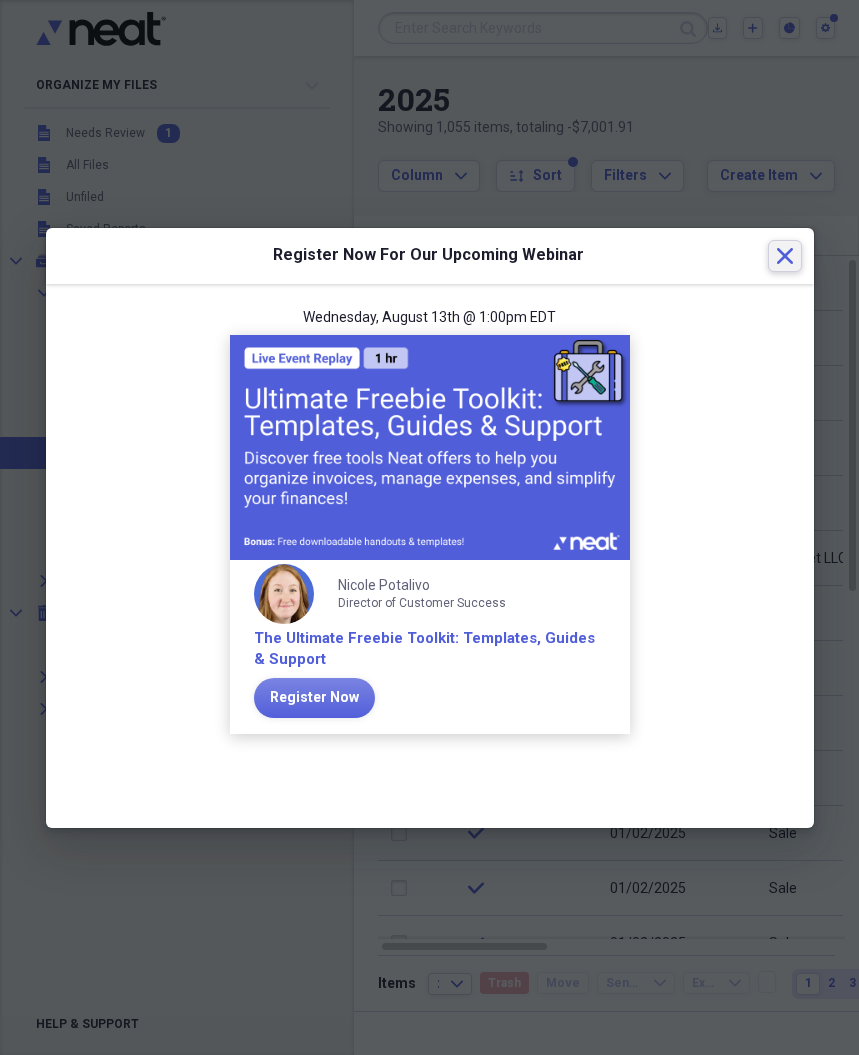 click on "Close" 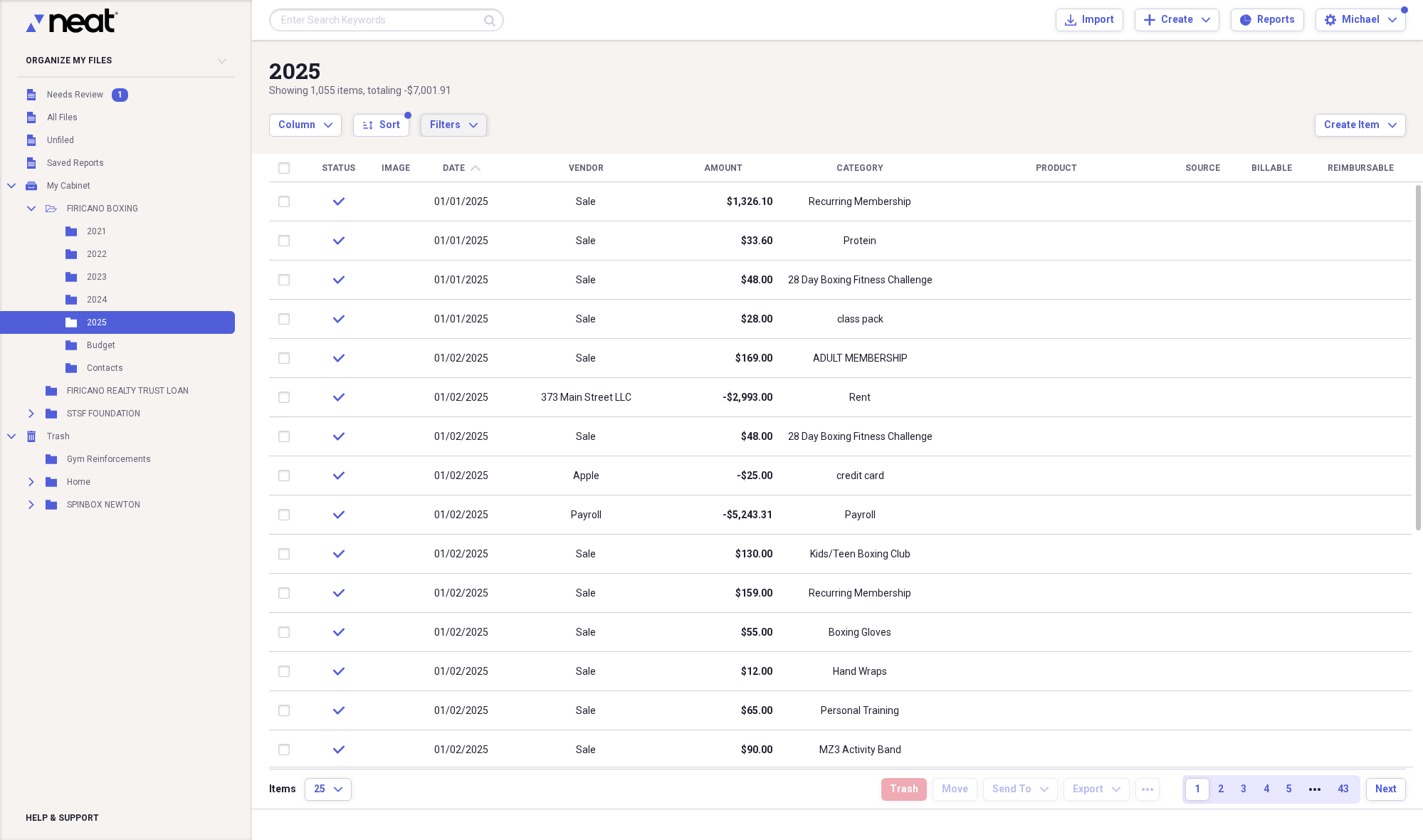 click on "Expand" 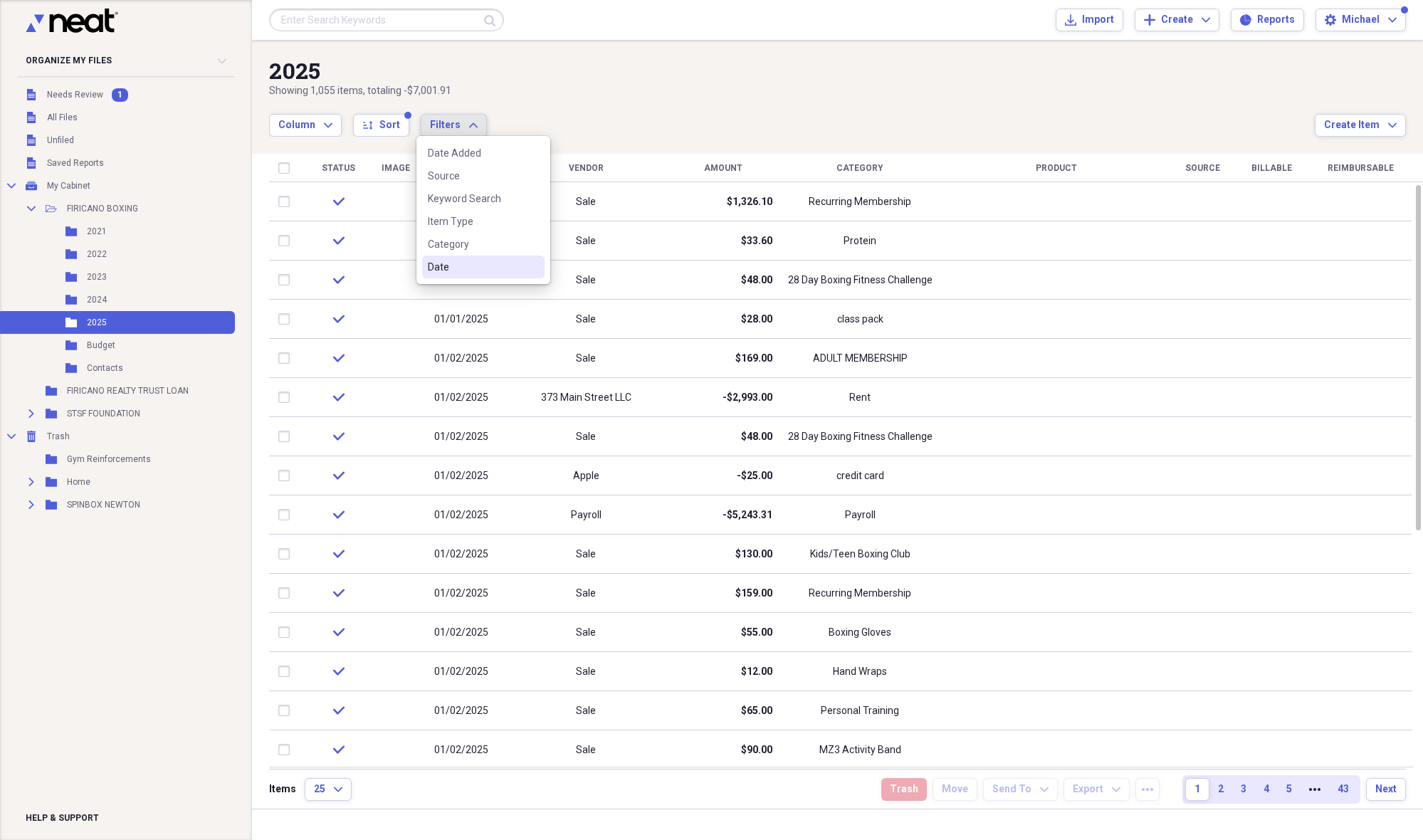 click on "Date" at bounding box center (475, 267) 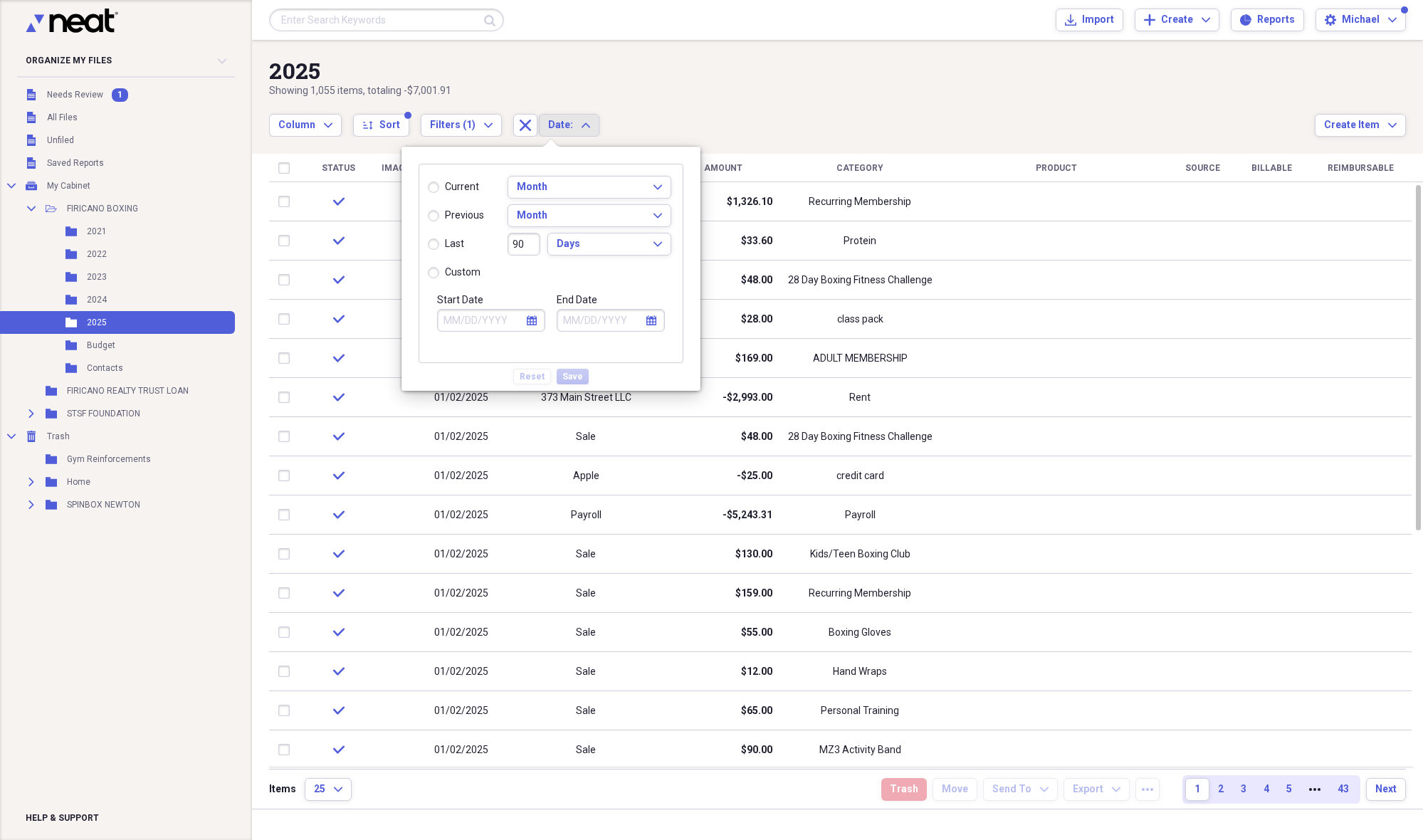 click on "calendar" 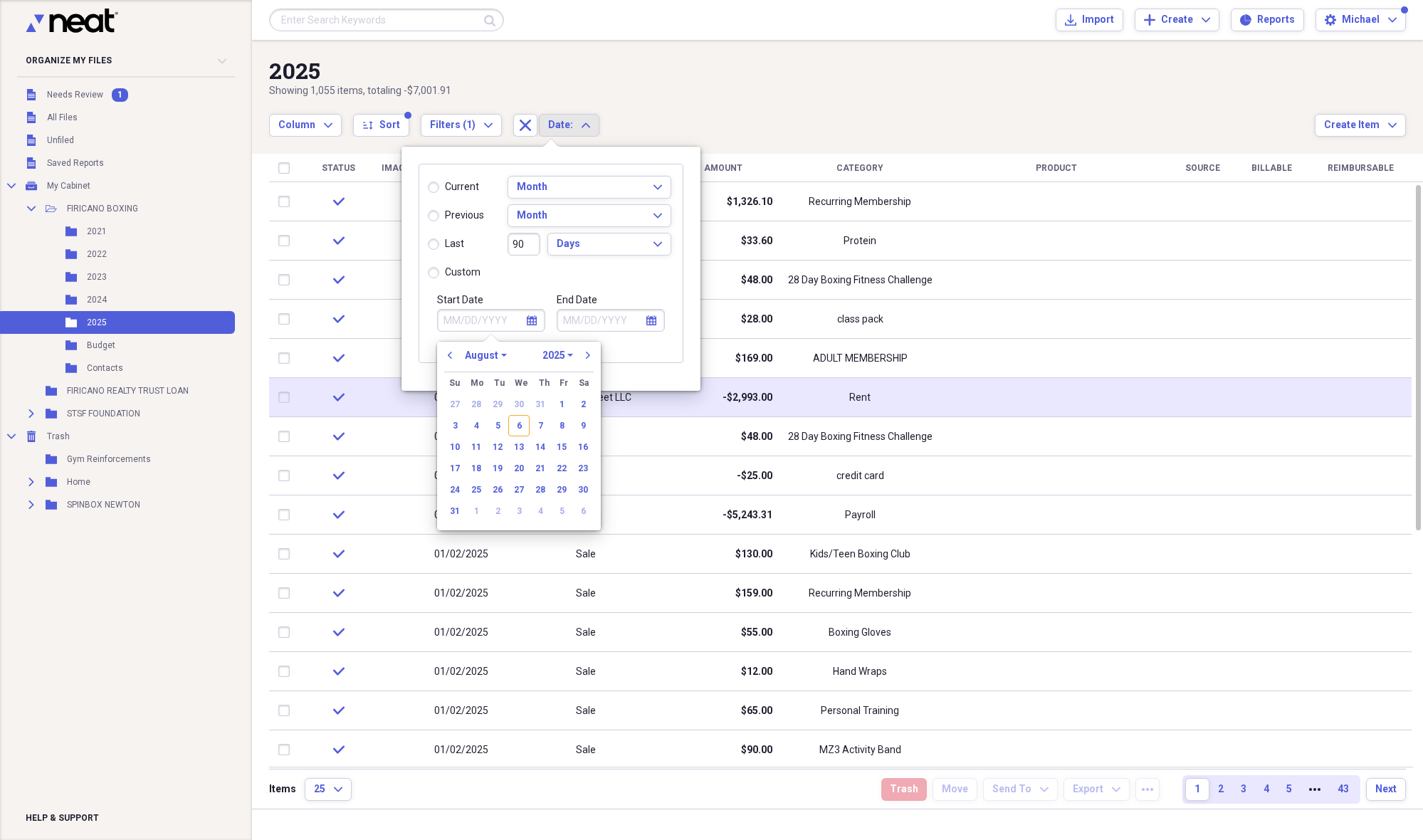 drag, startPoint x: 565, startPoint y: 401, endPoint x: 552, endPoint y: 404, distance: 13.341664 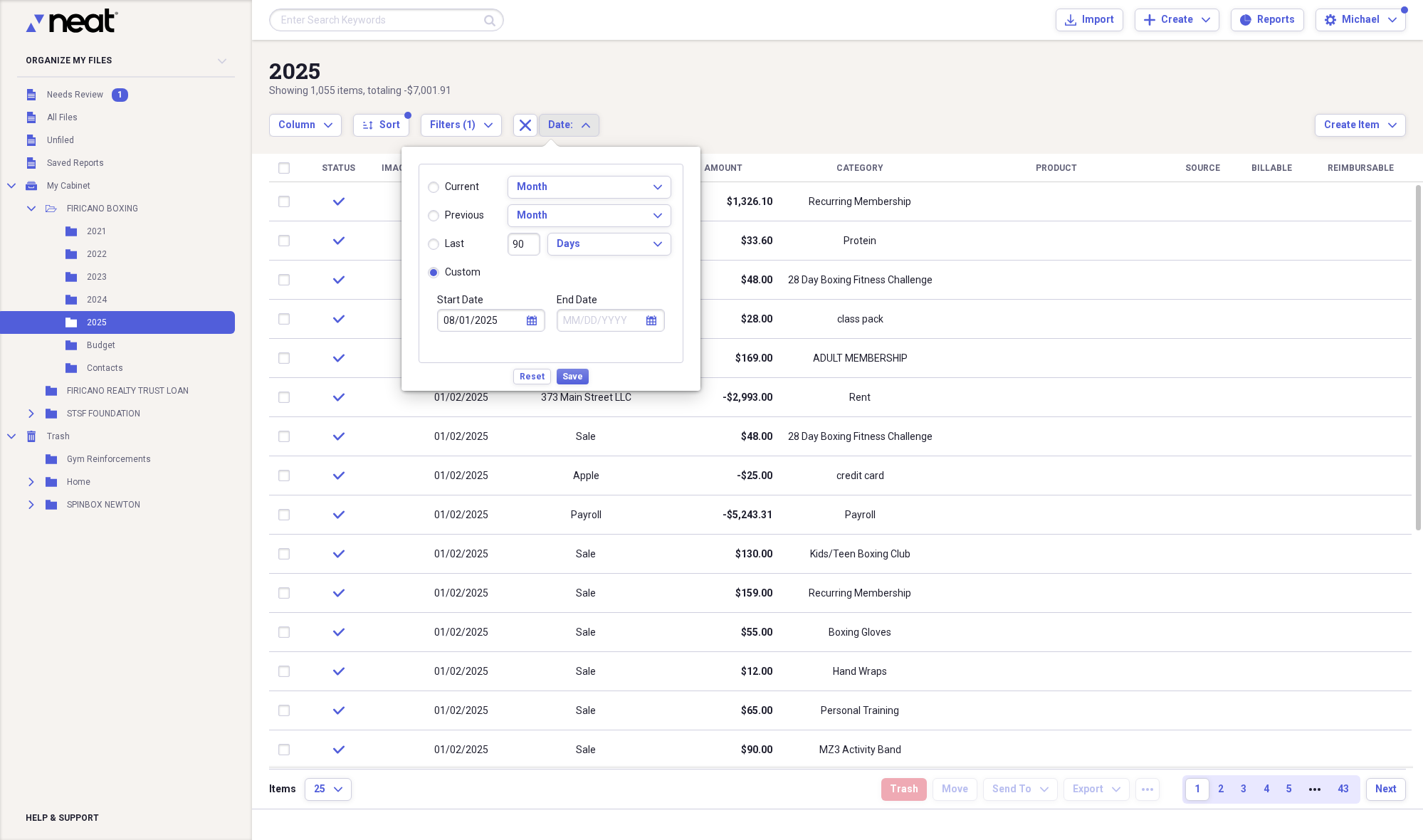 click 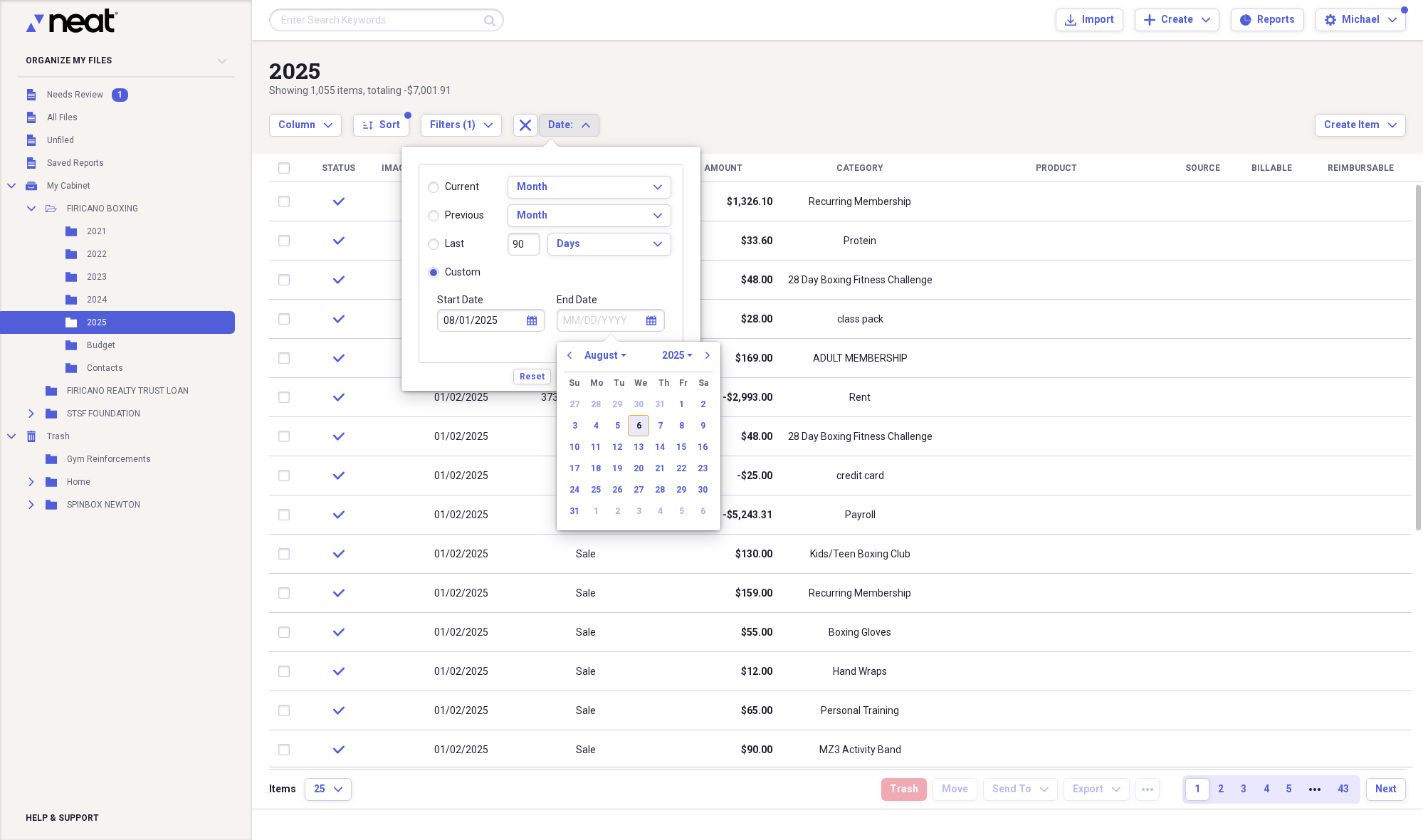 click on "6" at bounding box center (639, 426) 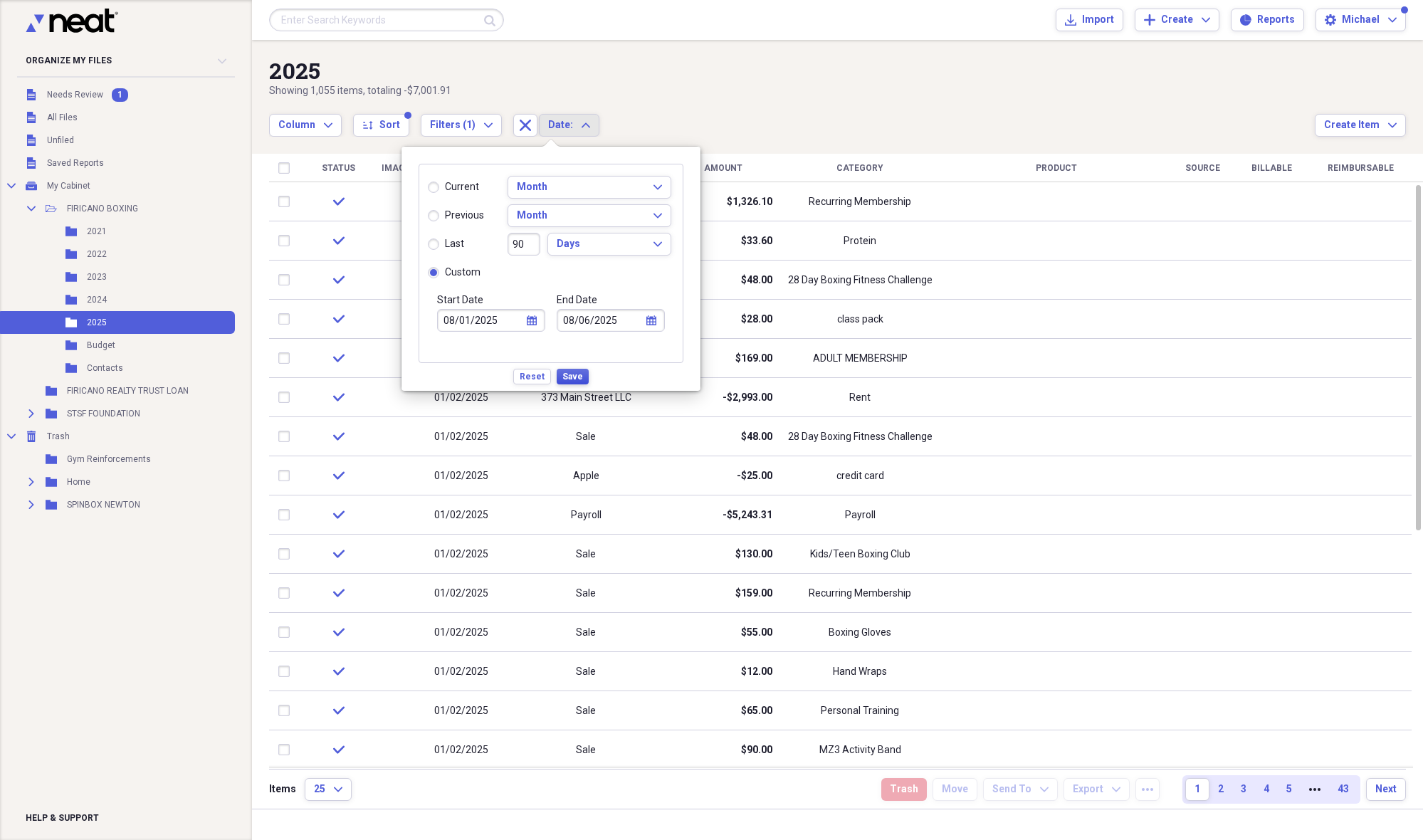click on "Save" at bounding box center [572, 377] 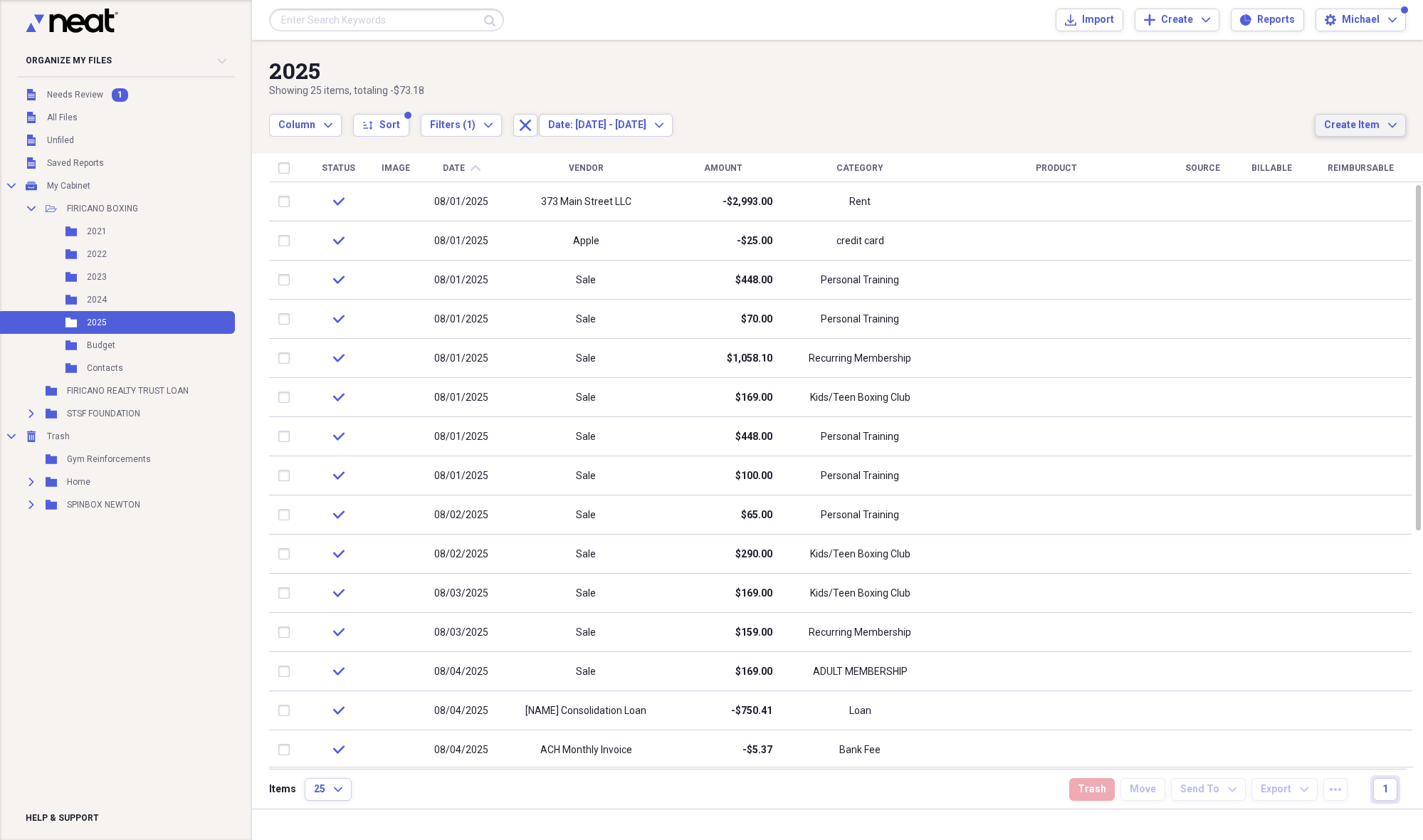 click on "Expand" 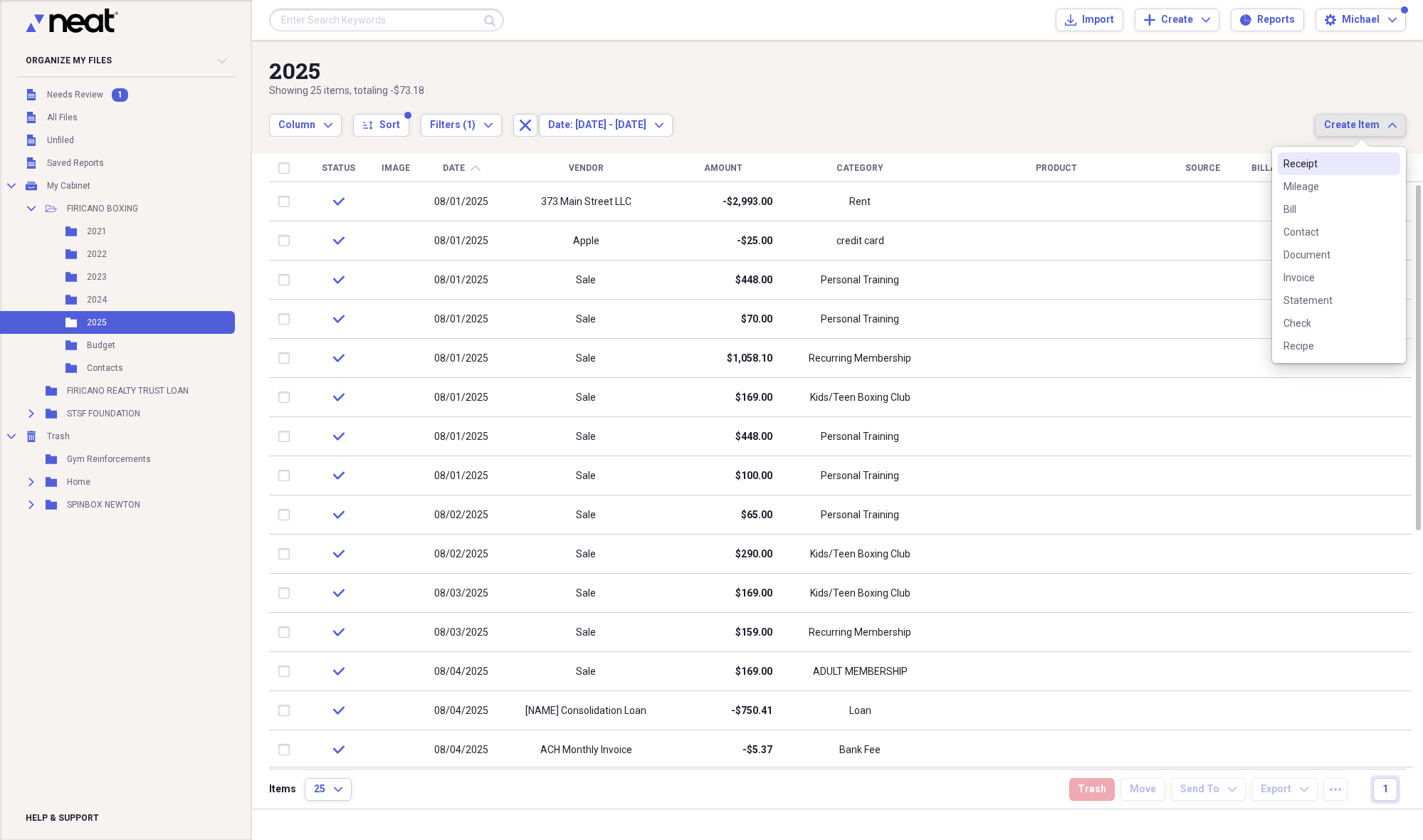click on "Receipt" at bounding box center [1330, 164] 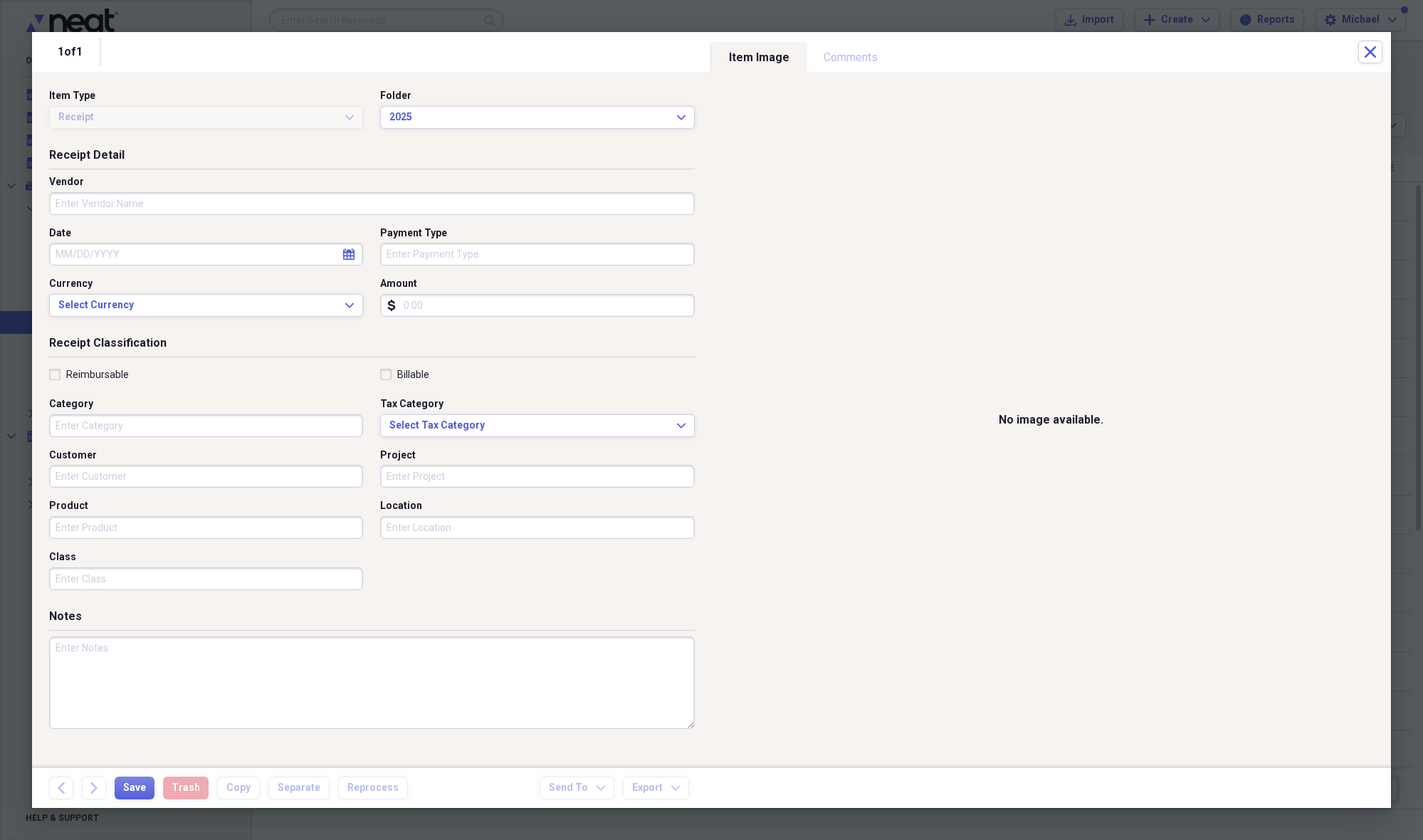 click on "Vendor" at bounding box center (372, 204) 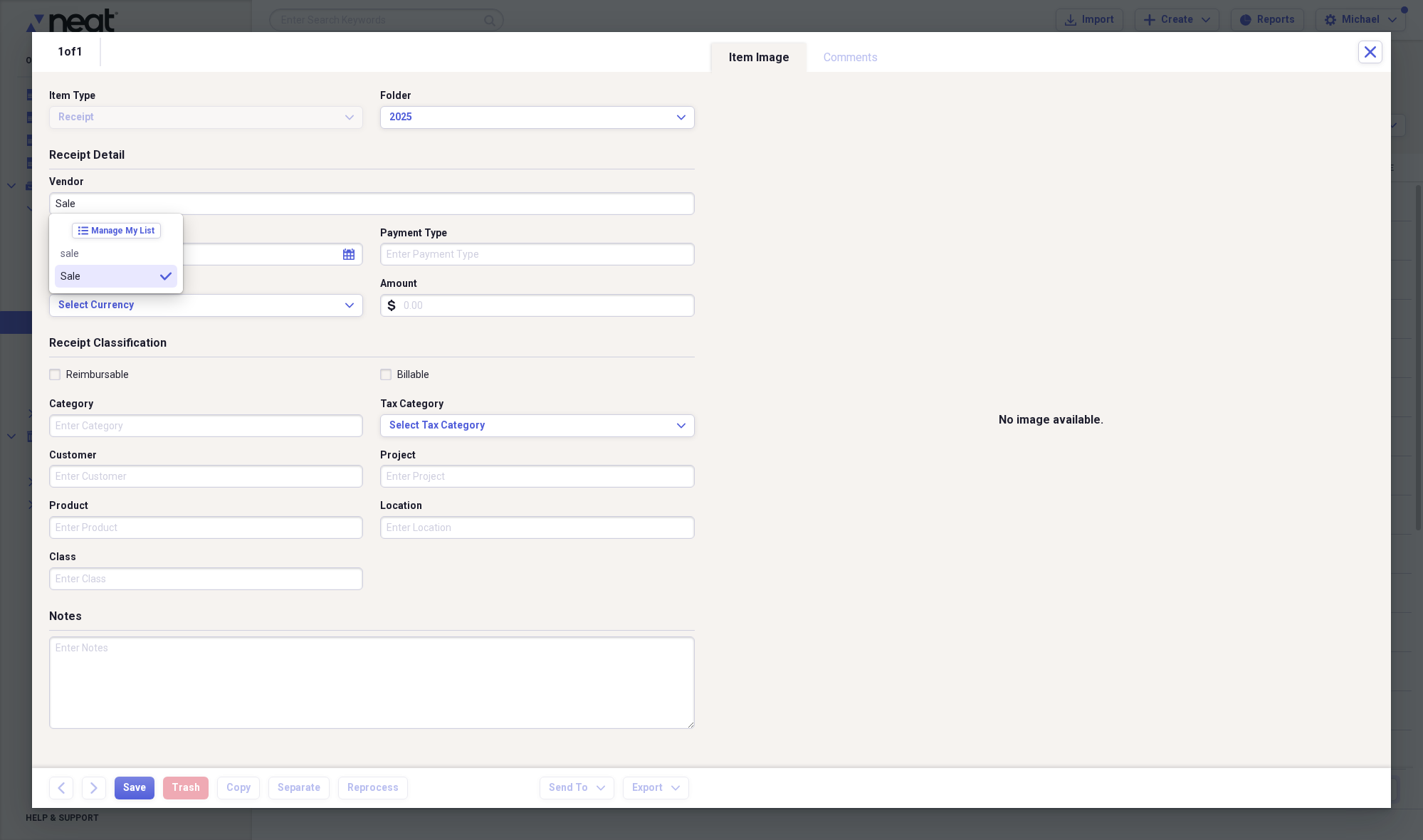 type on "Sale" 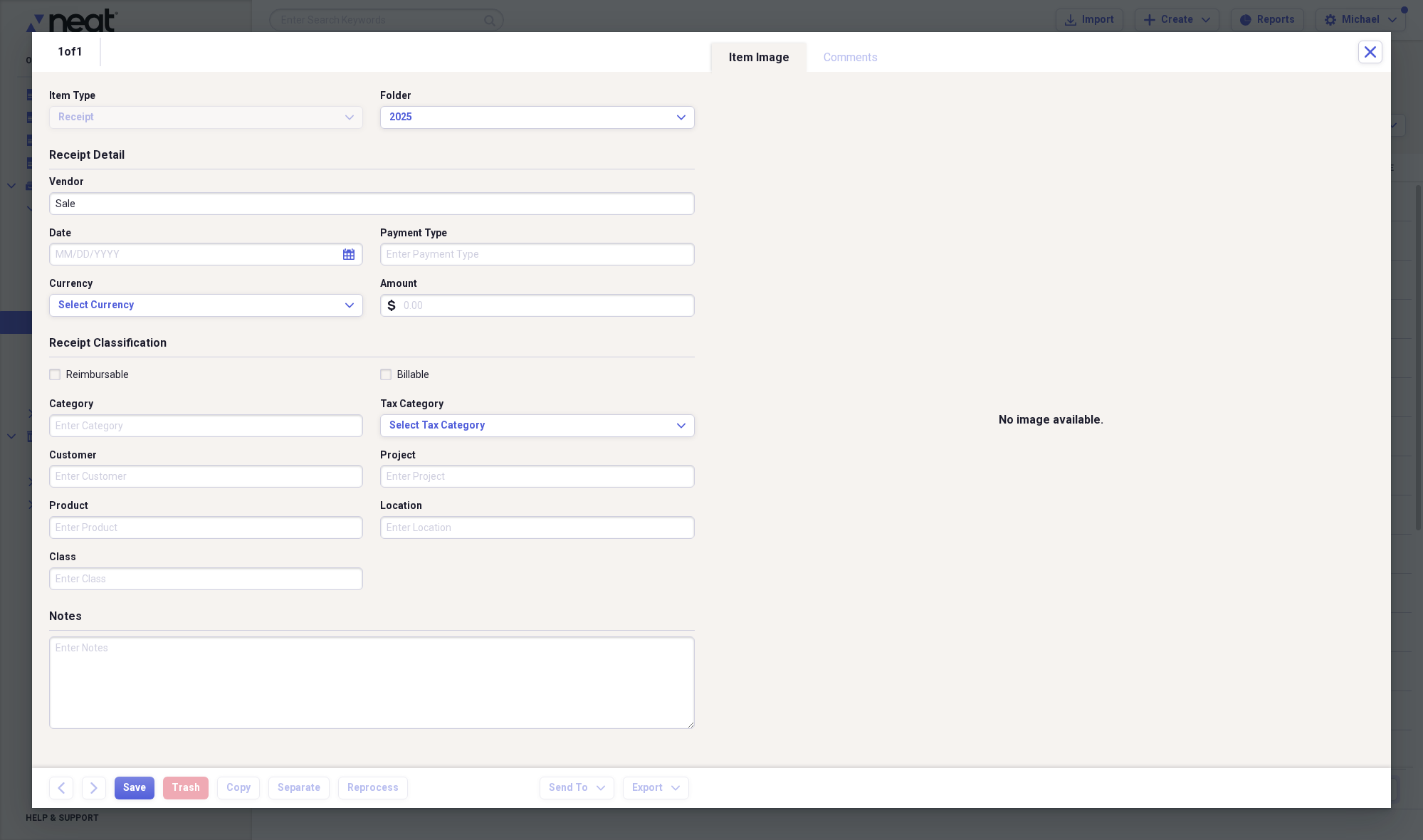 click on "Date" at bounding box center (206, 254) 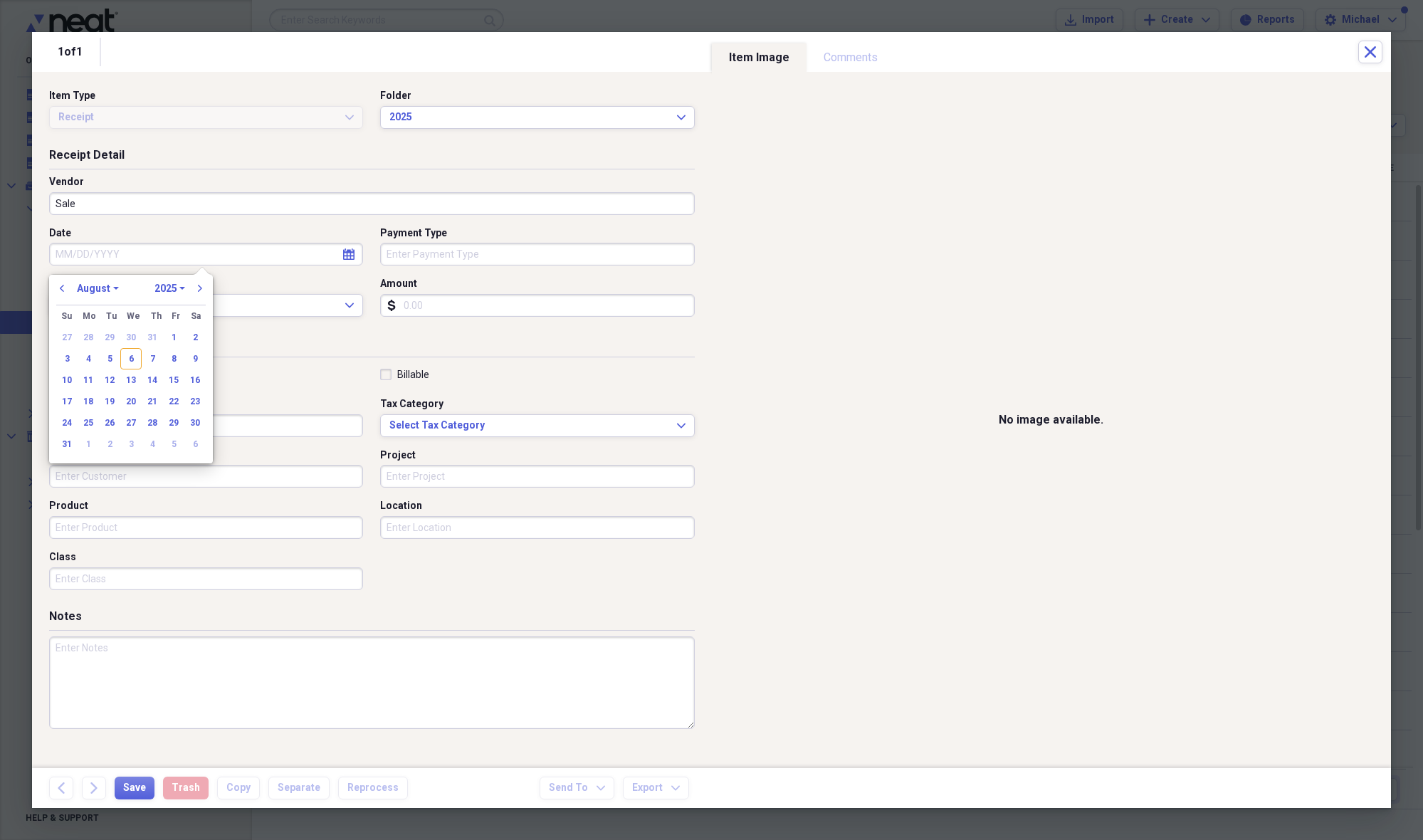 click on "5" at bounding box center (110, 359) 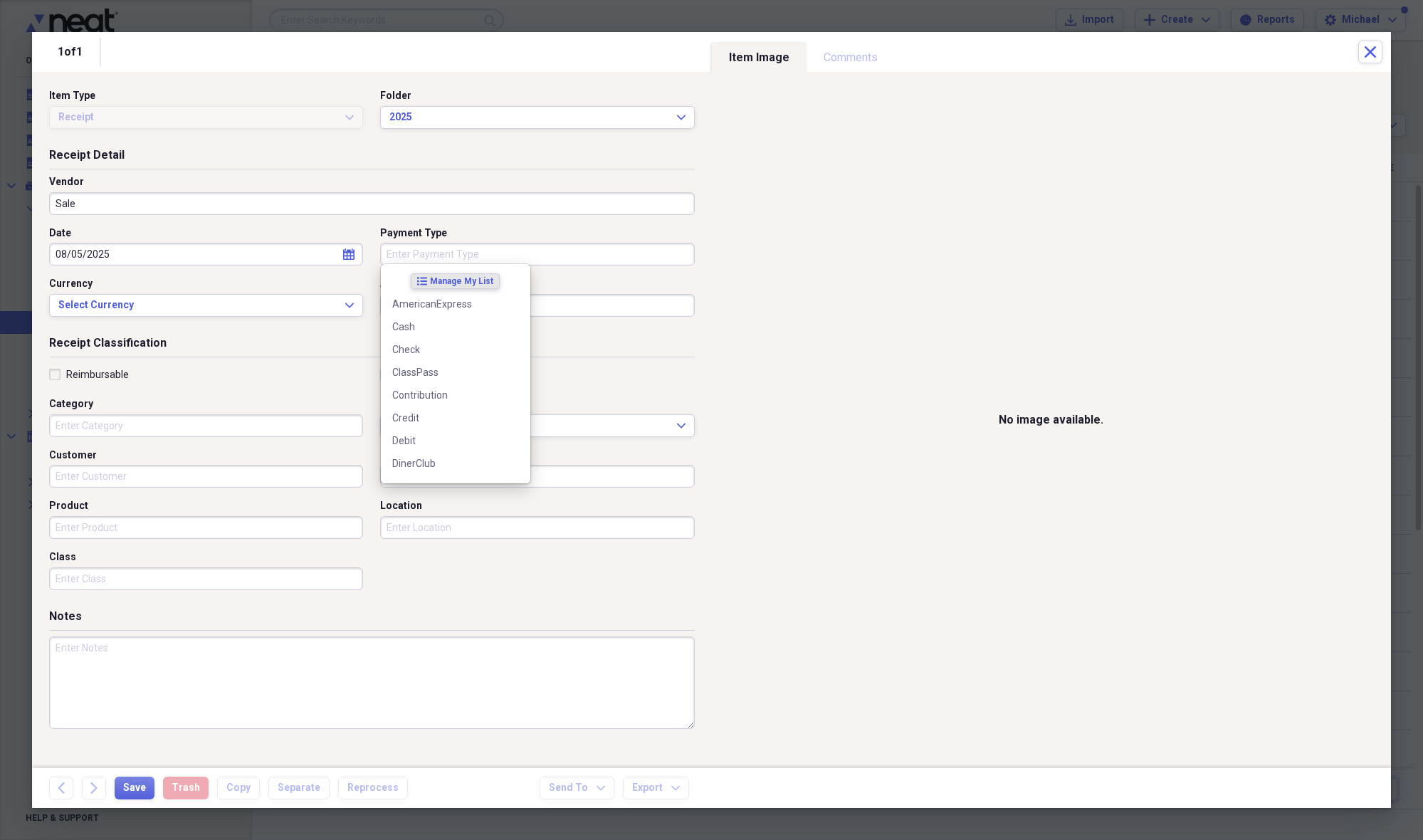 drag, startPoint x: 429, startPoint y: 253, endPoint x: 424, endPoint y: 275, distance: 22.561028 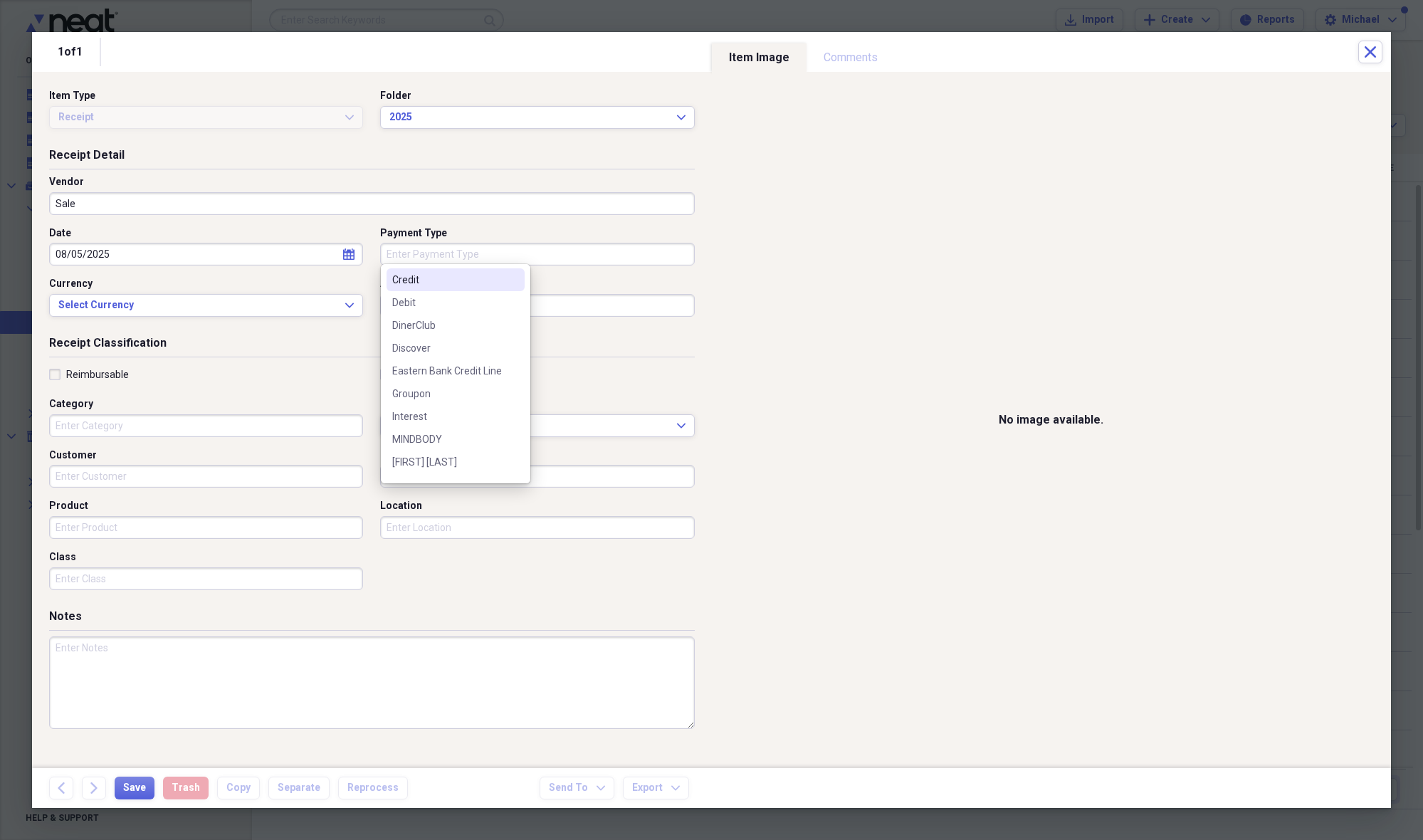 scroll, scrollTop: 140, scrollLeft: 0, axis: vertical 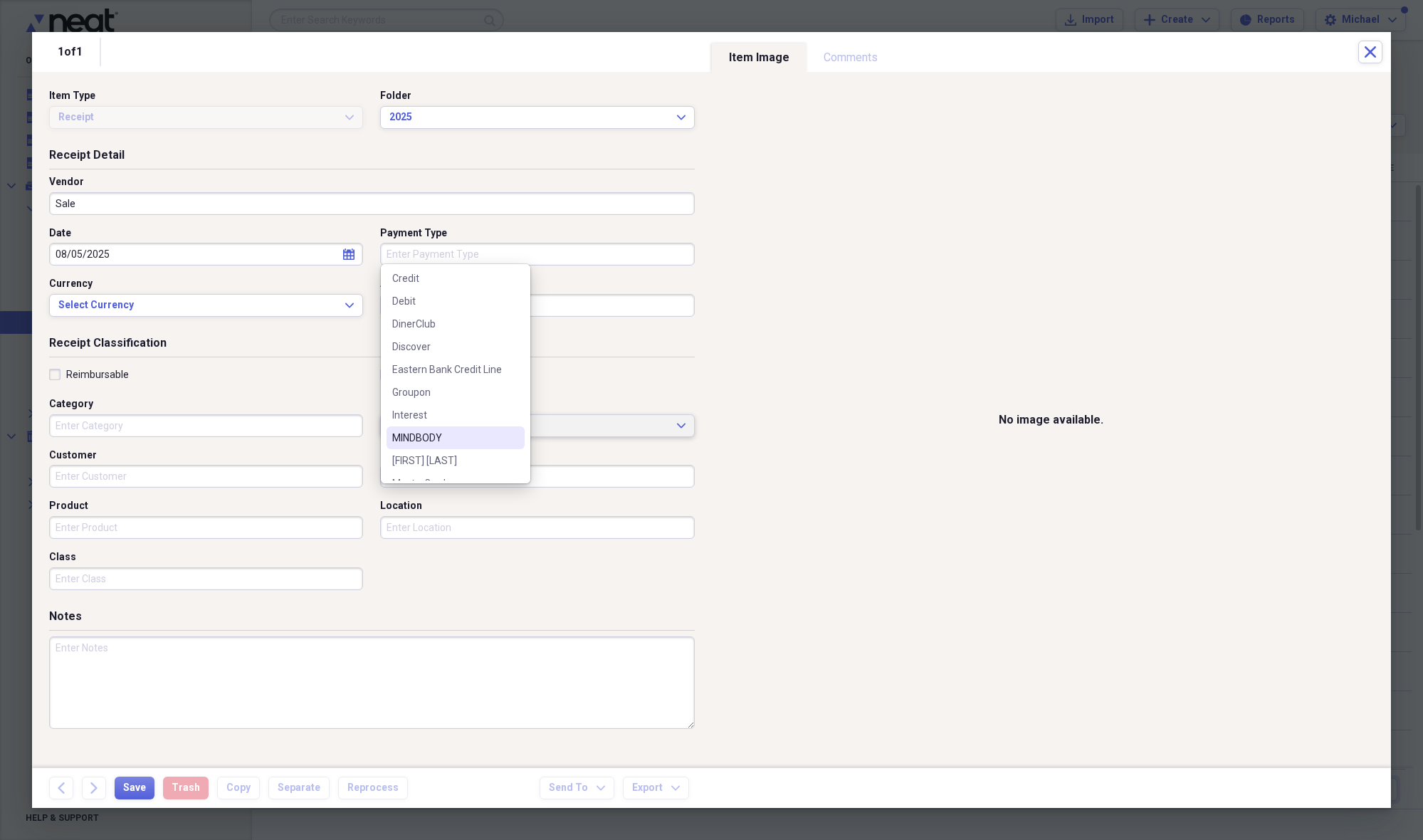 click on "MINDBODY" at bounding box center [447, 438] 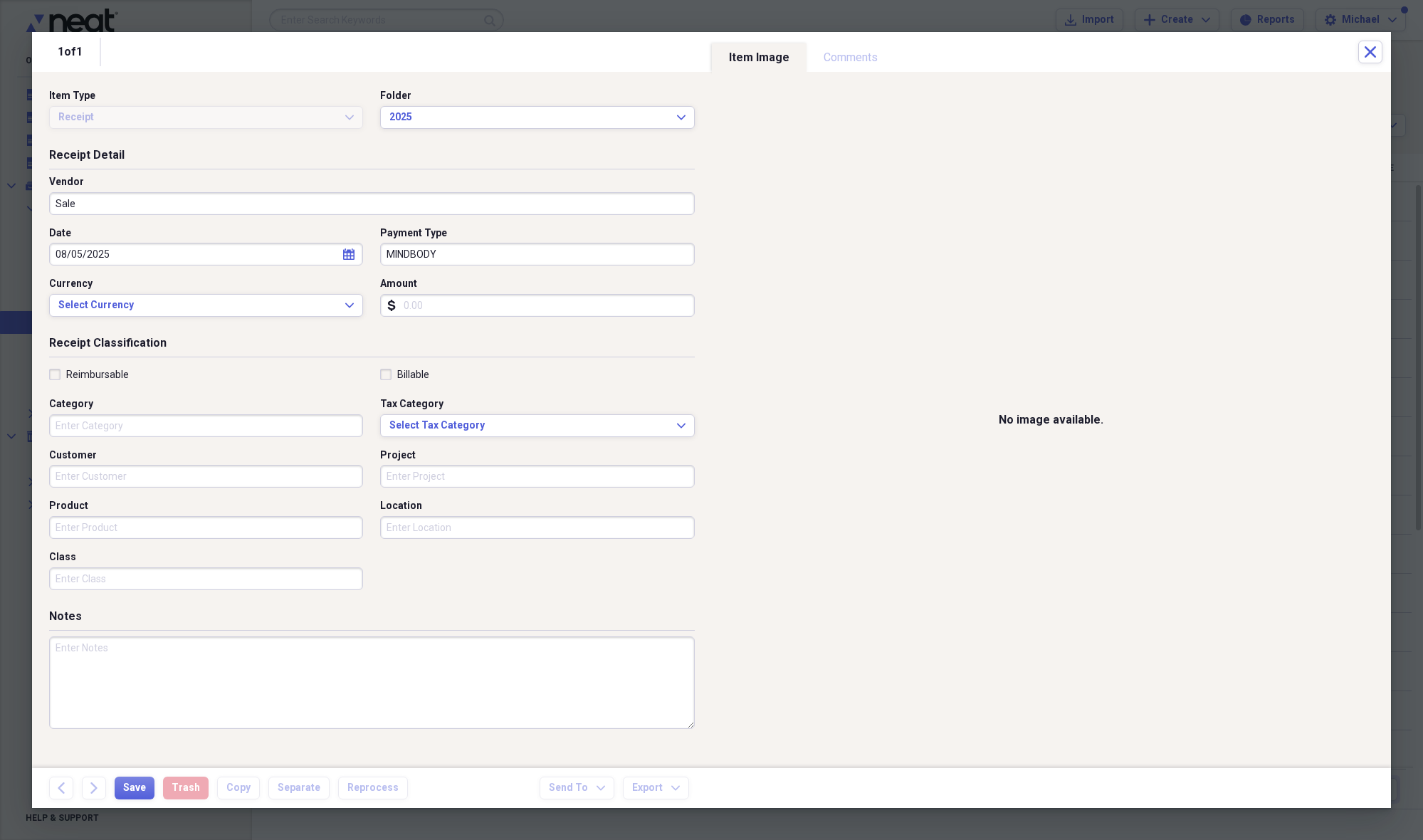 drag, startPoint x: 405, startPoint y: 303, endPoint x: 416, endPoint y: 329, distance: 28.23119 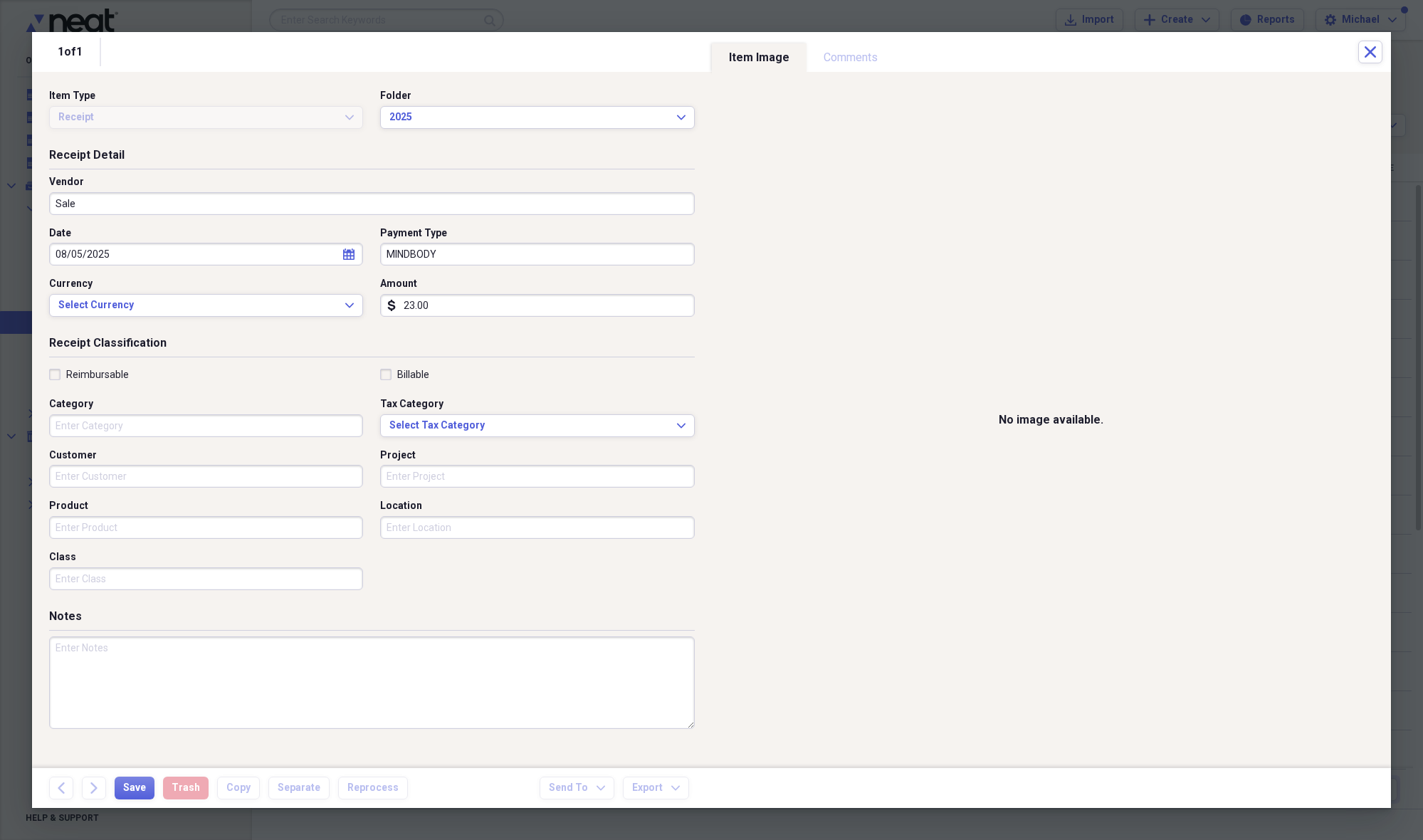 type on "230.00" 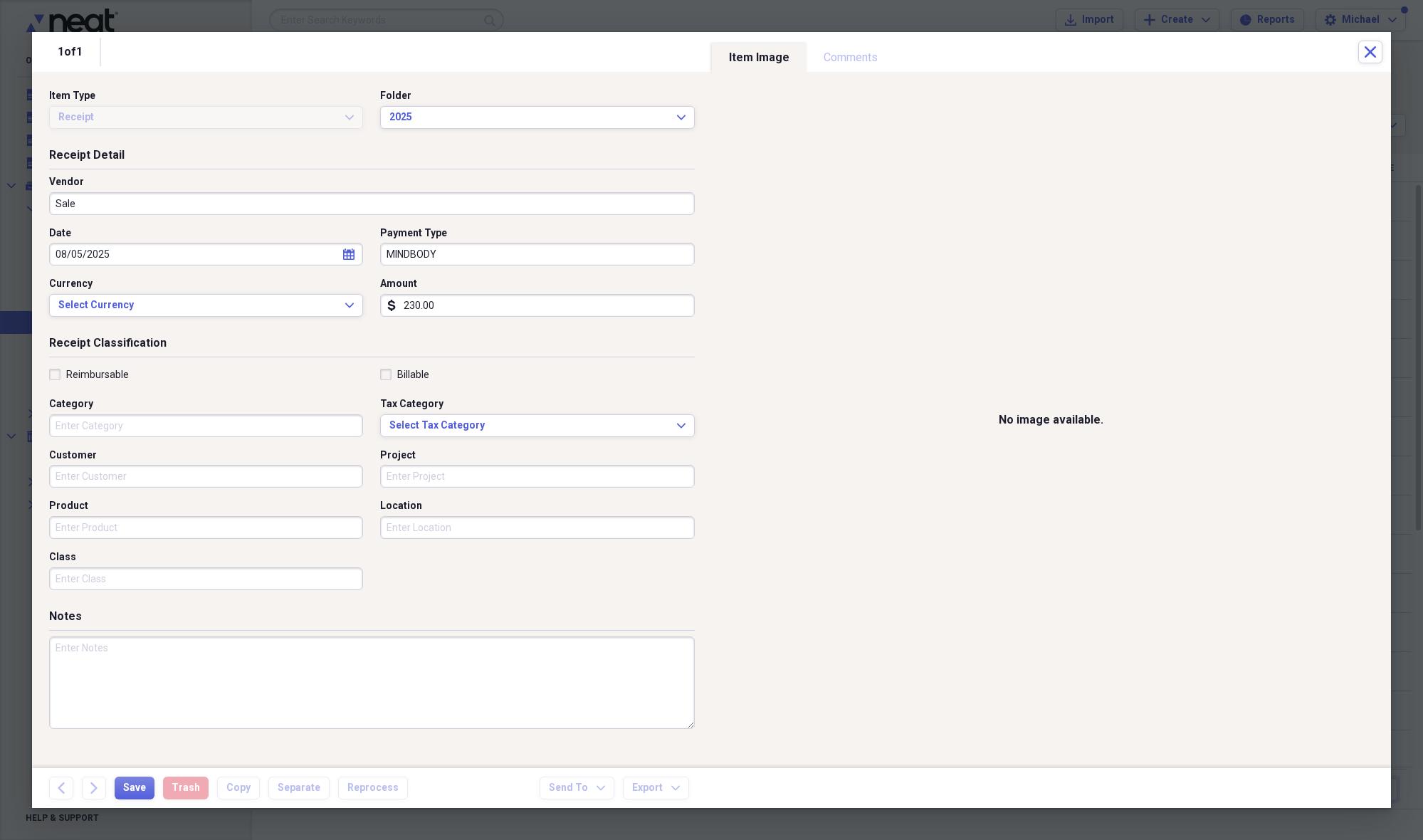 click on "Category" at bounding box center [206, 426] 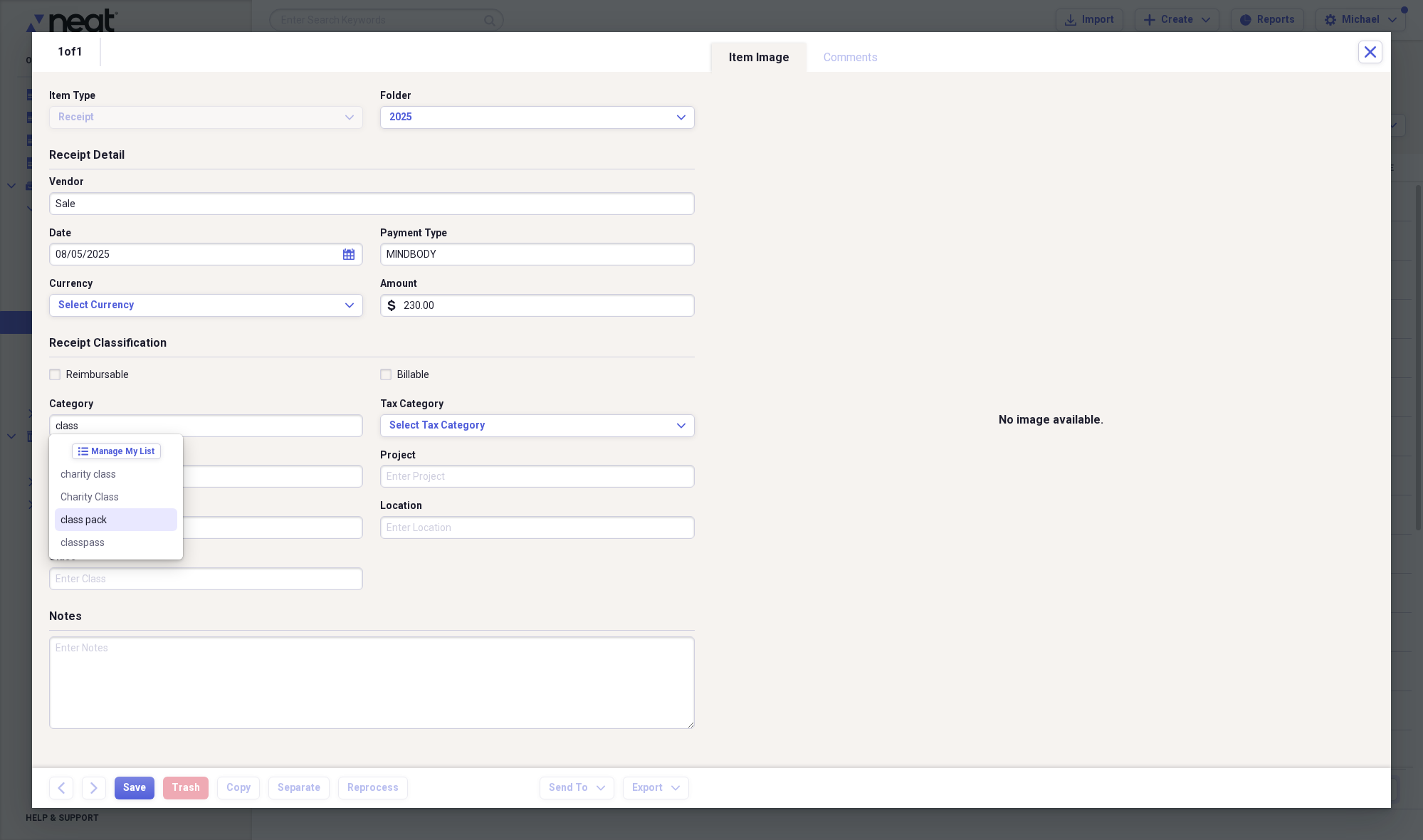click on "class pack" at bounding box center [107, 520] 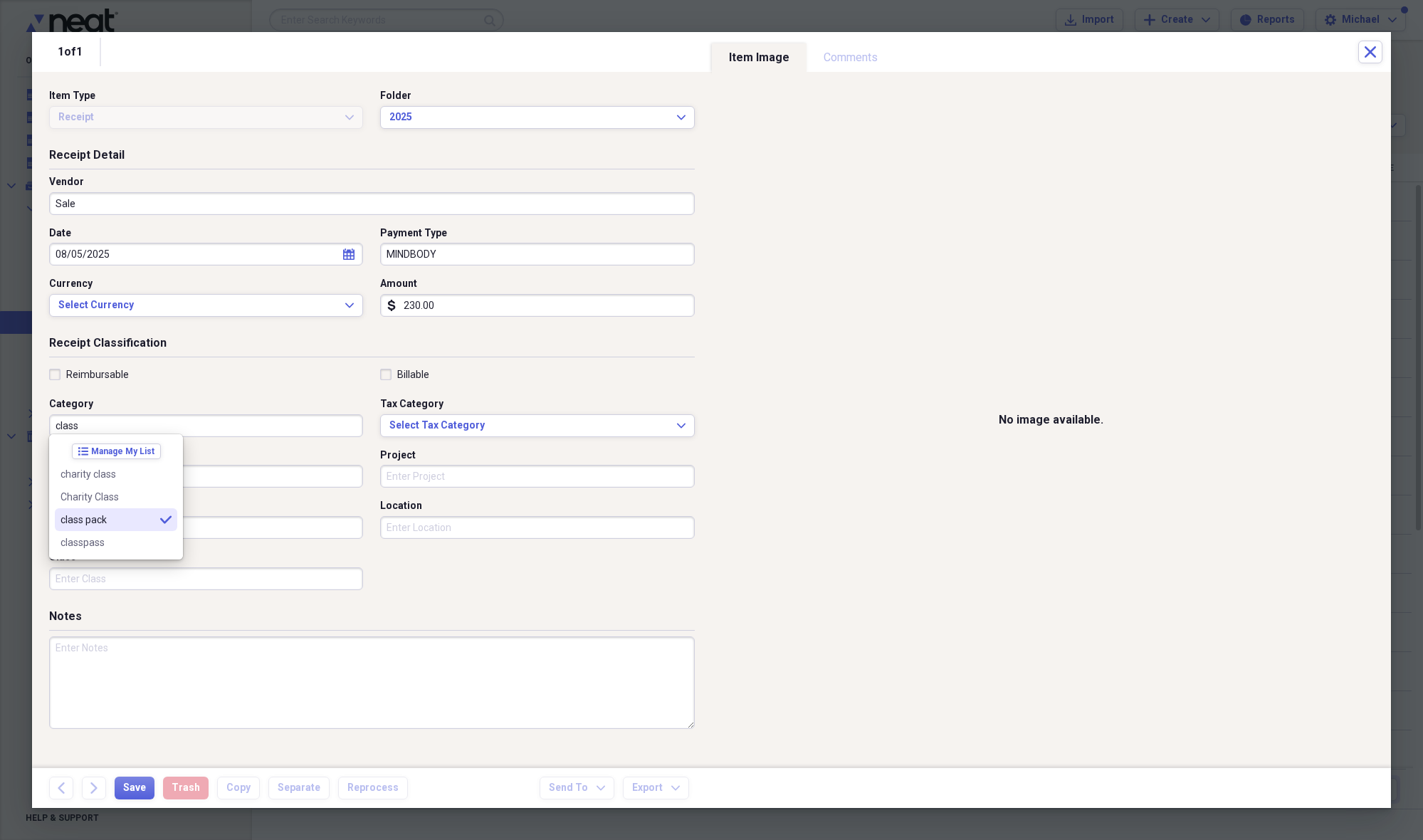 type on "class pack" 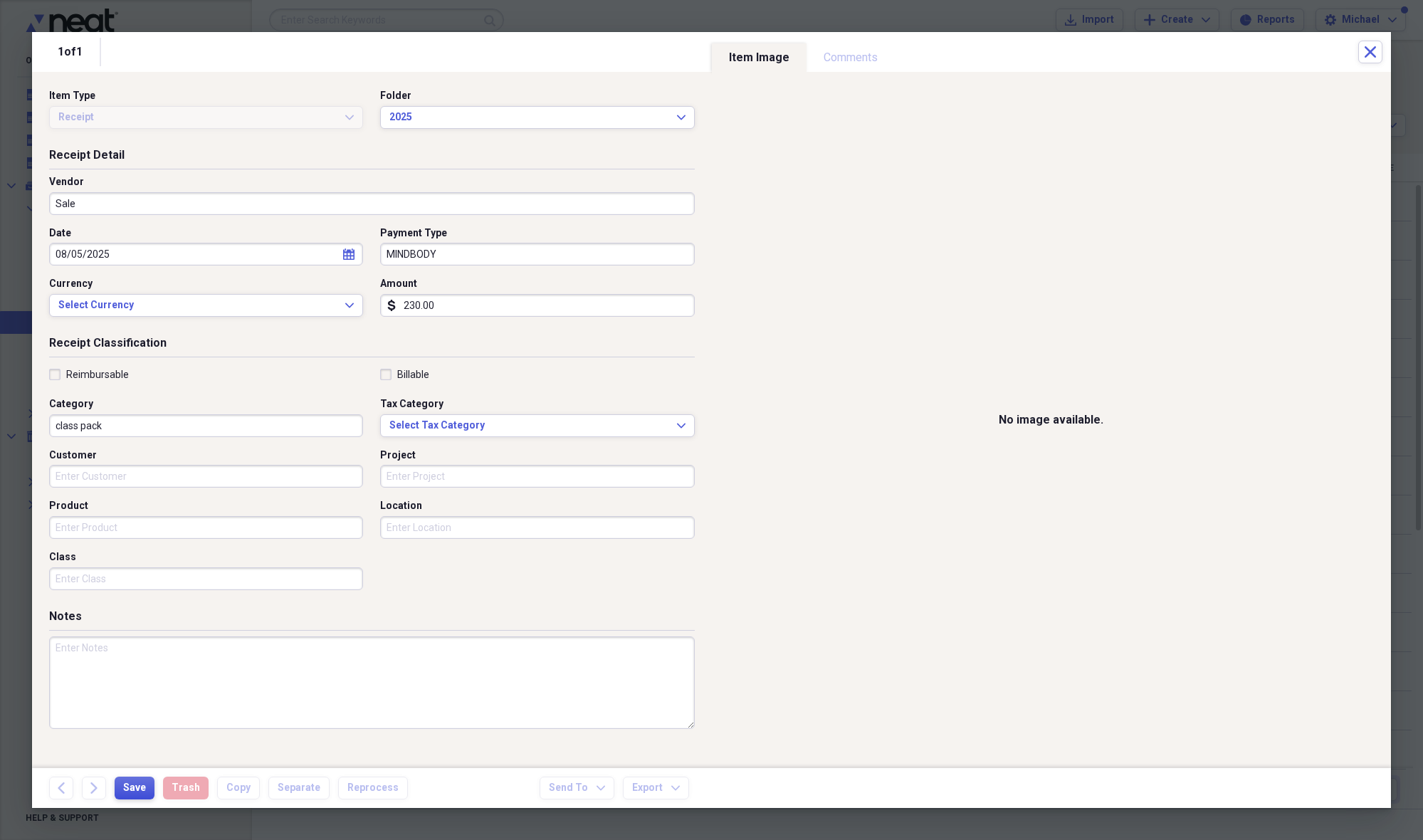 click on "Save" at bounding box center [135, 788] 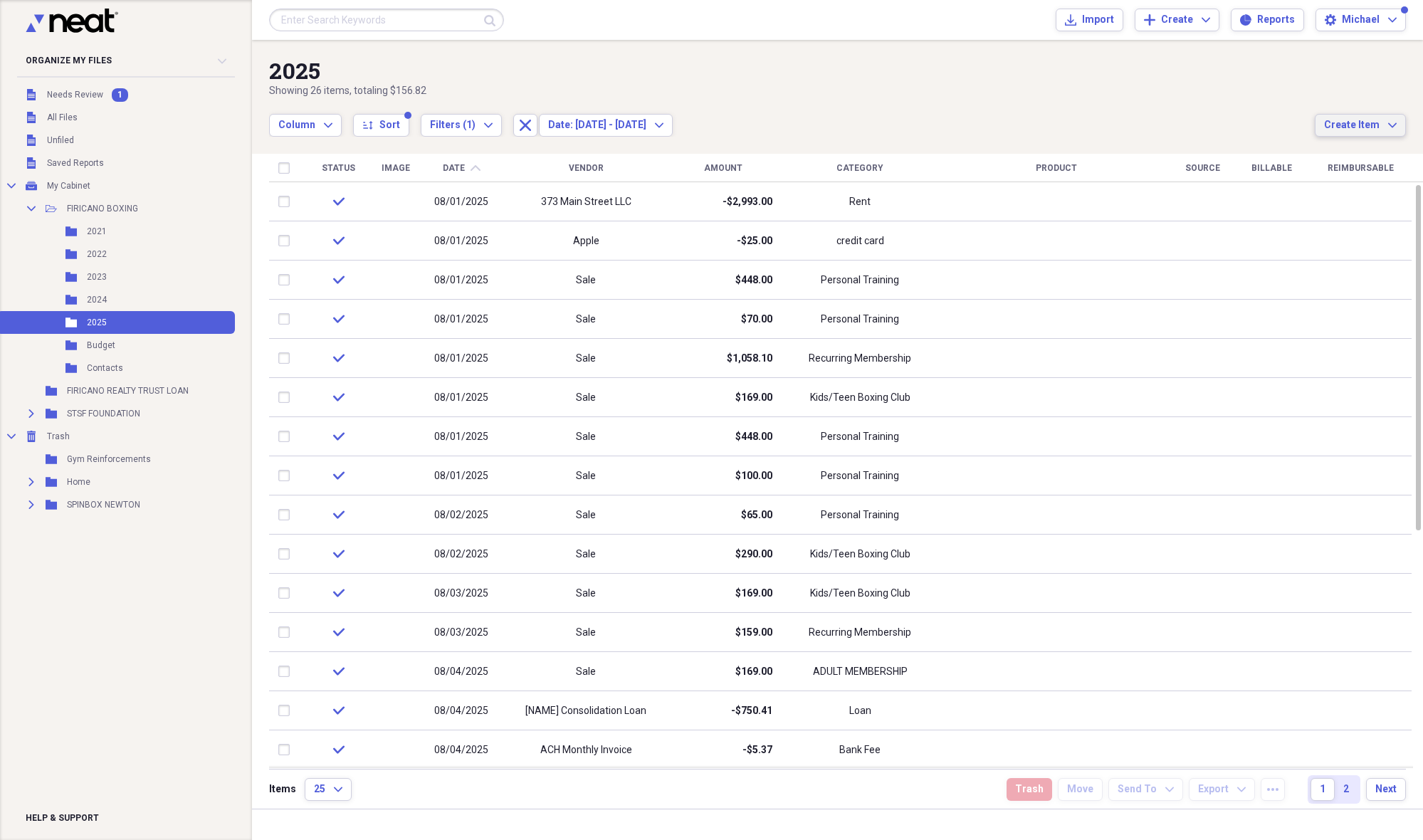 click on "Create Item Expand" at bounding box center [1360, 125] 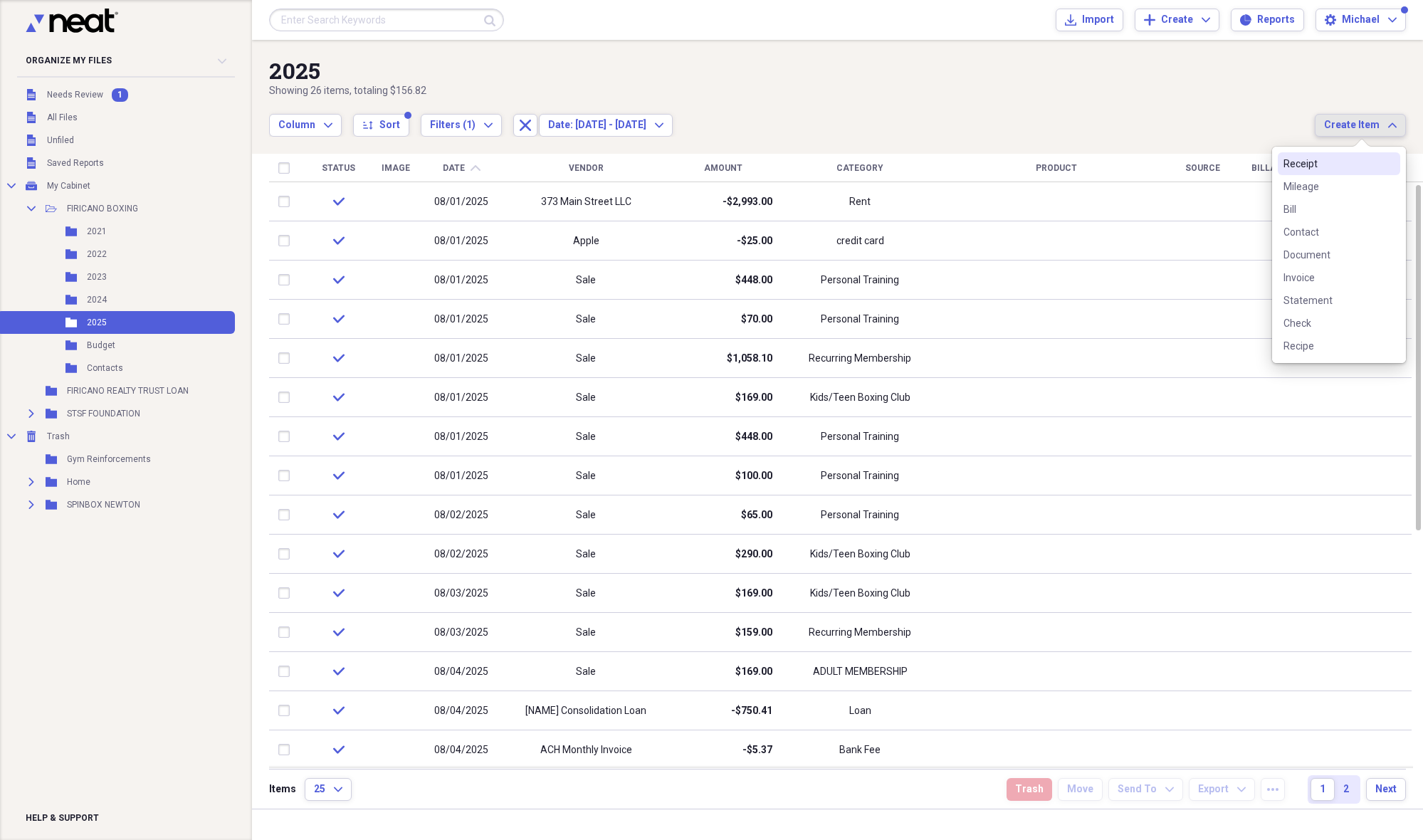 click on "Receipt" at bounding box center [1330, 164] 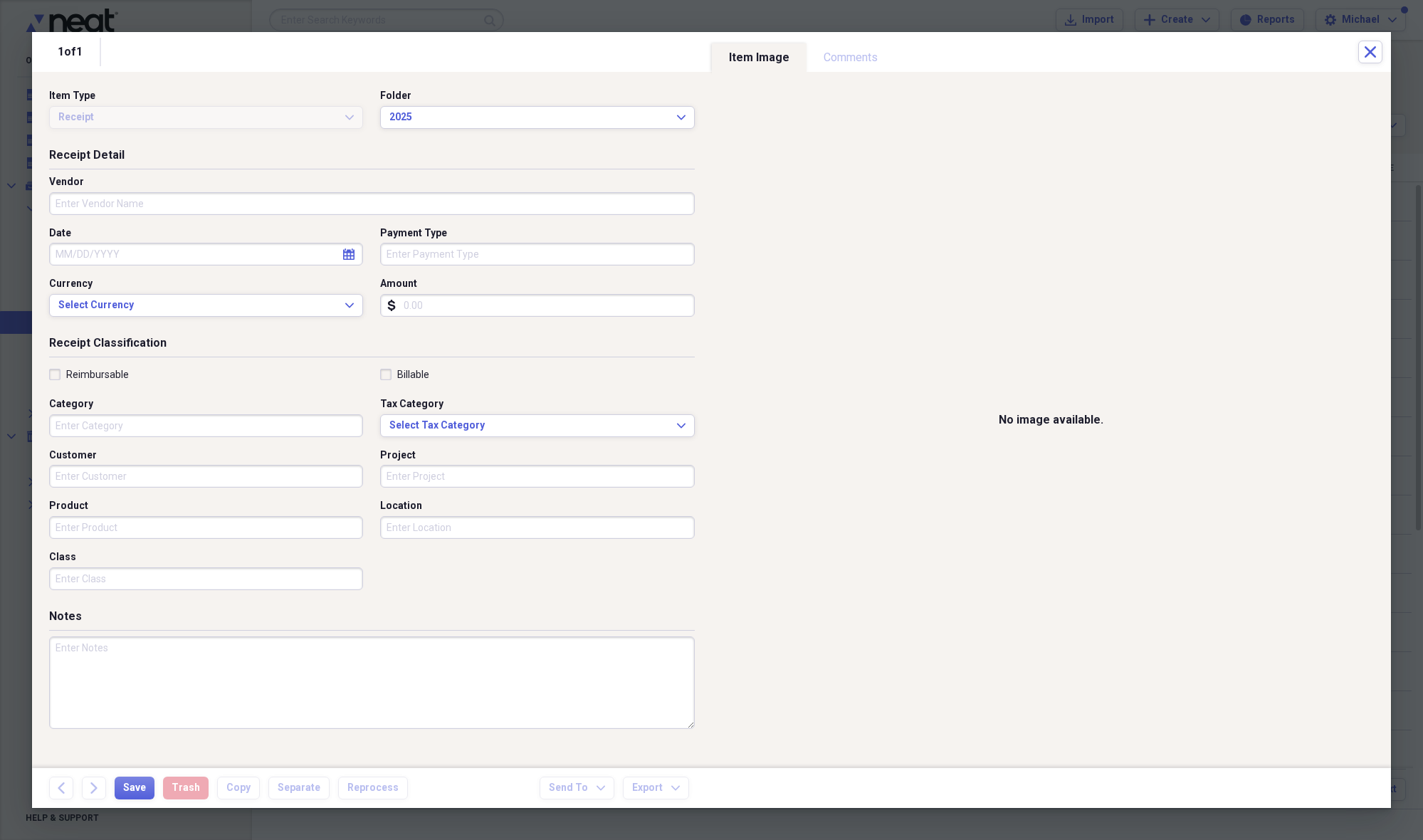 drag, startPoint x: 88, startPoint y: 203, endPoint x: 105, endPoint y: 198, distance: 18 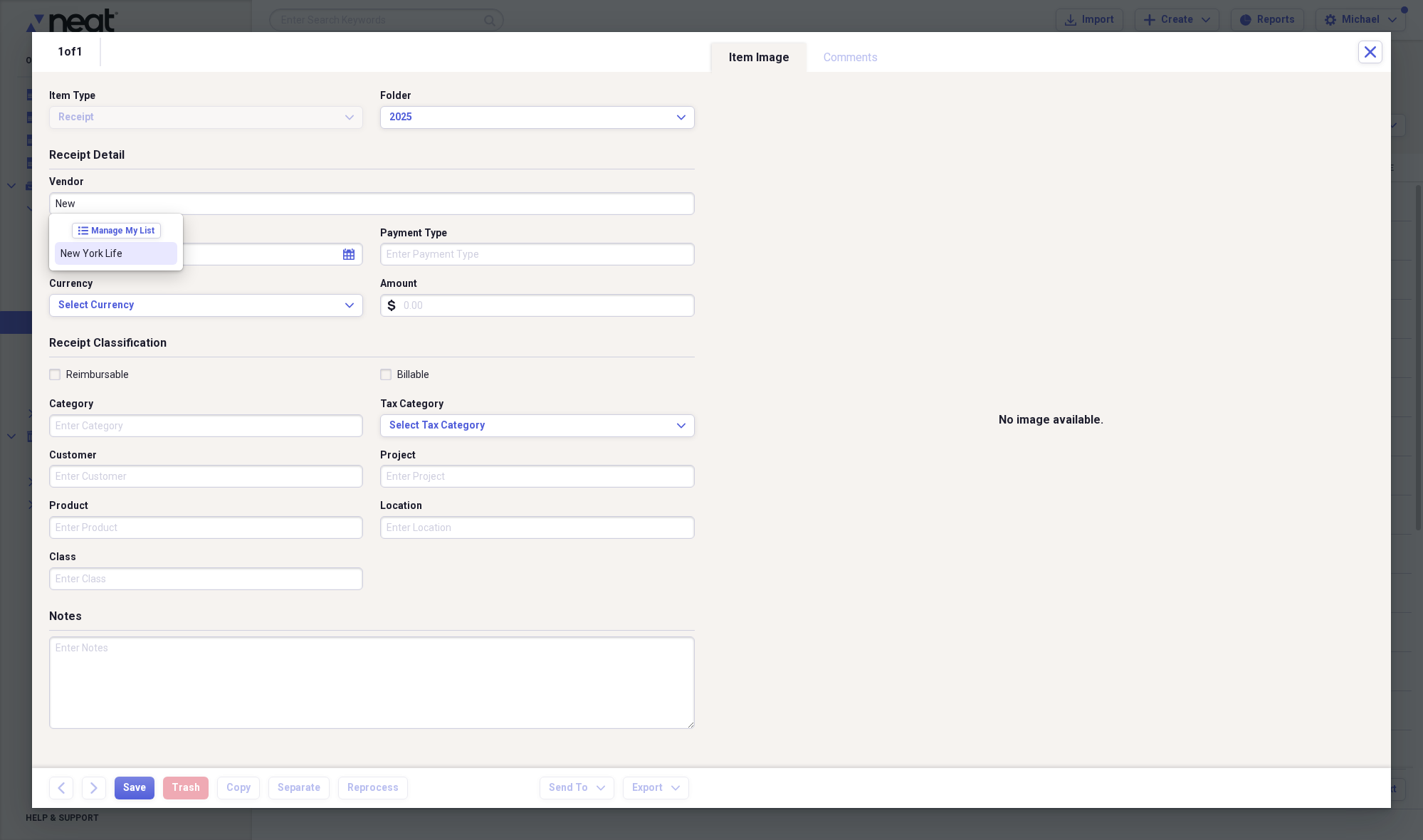 click on "New York Life" at bounding box center [107, 253] 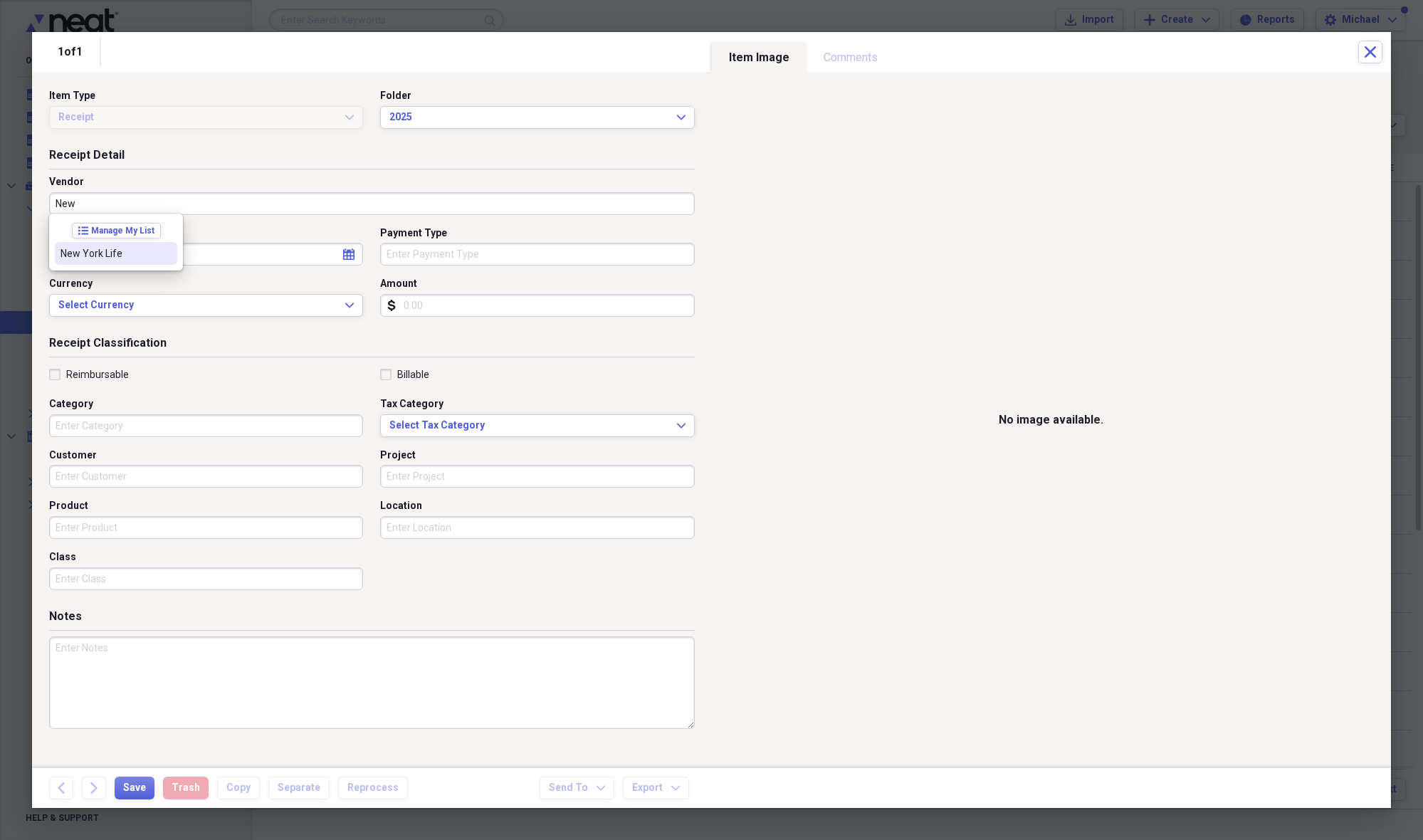 type on "New York Life" 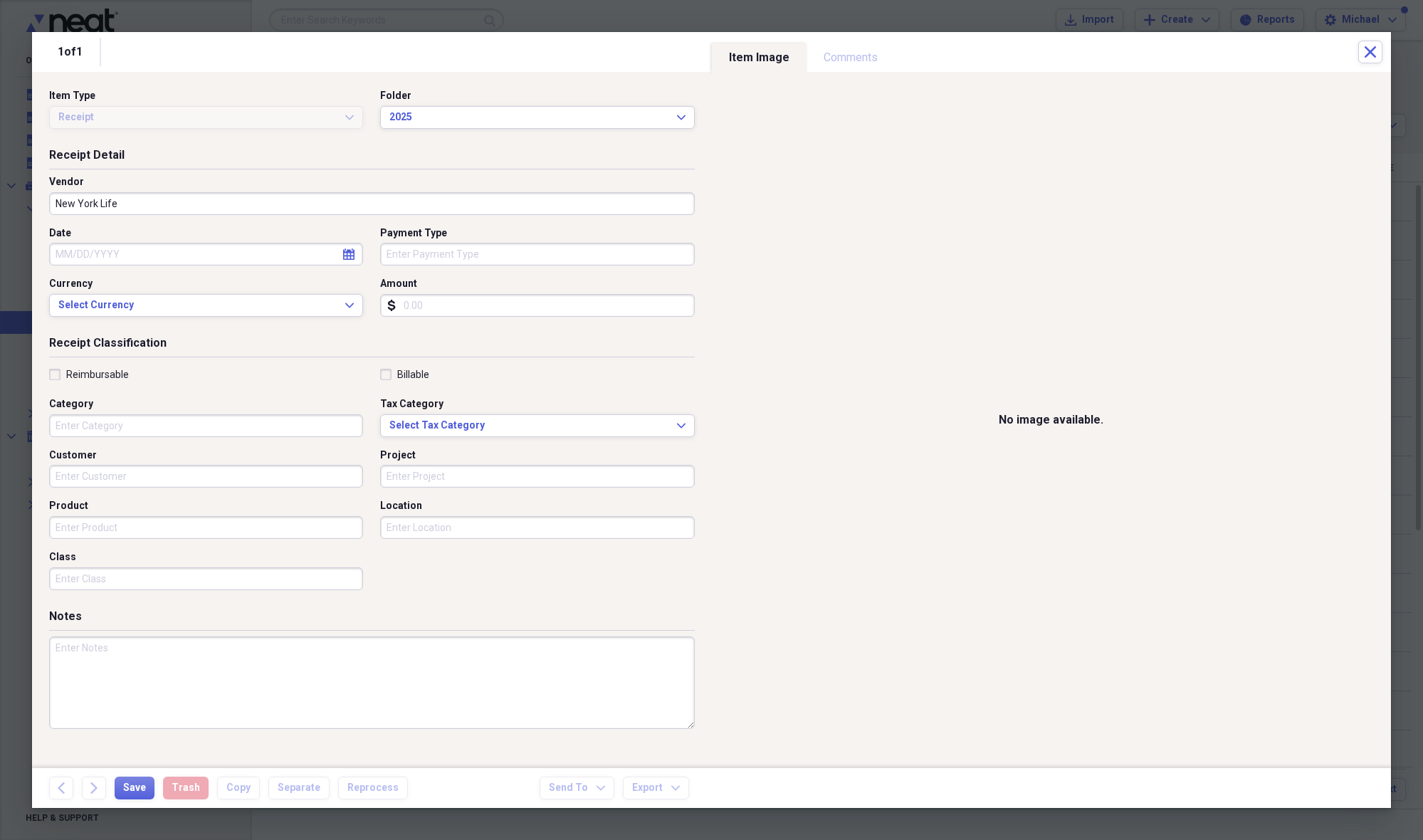click on "Date" at bounding box center (206, 254) 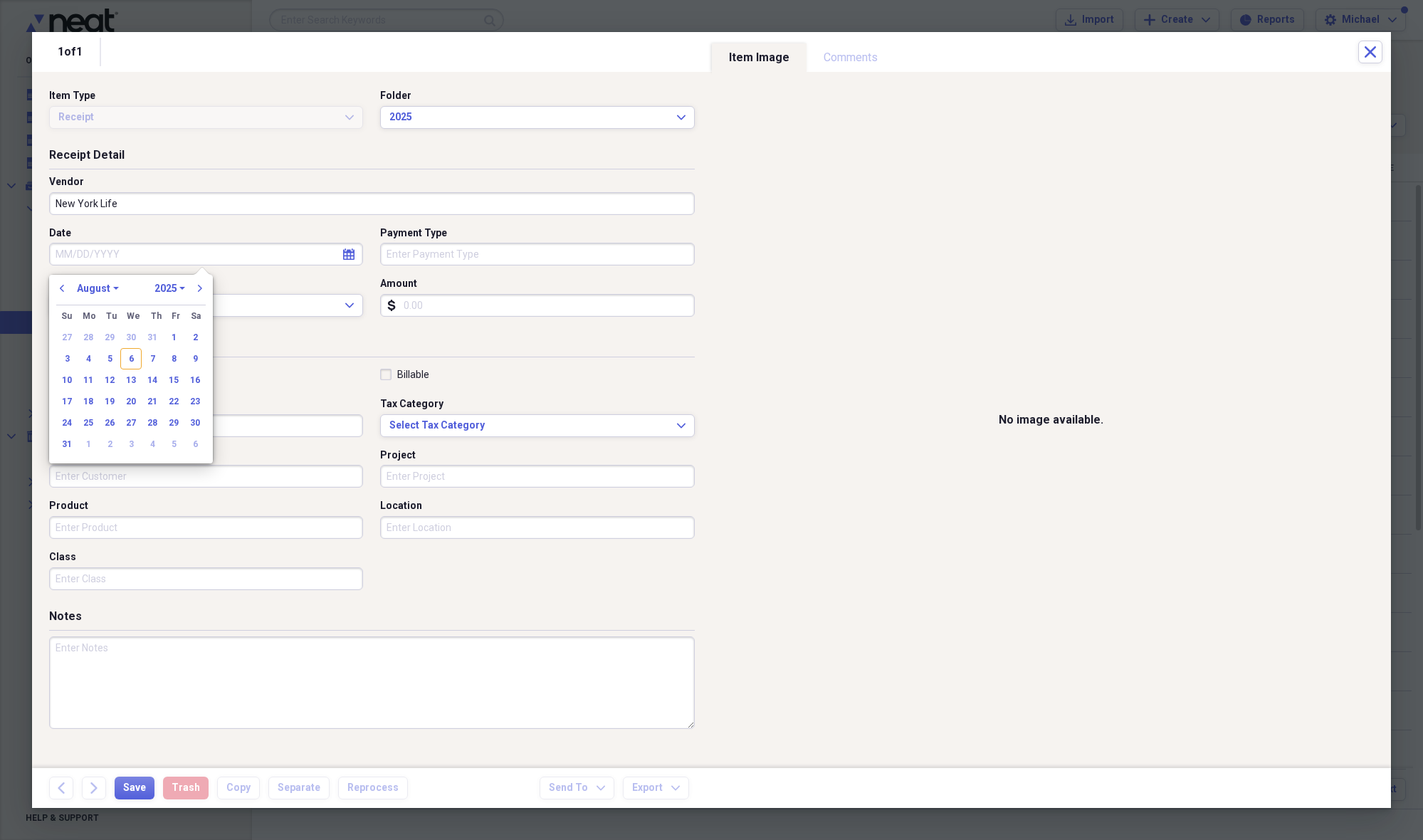 drag, startPoint x: 130, startPoint y: 359, endPoint x: 138, endPoint y: 353, distance: 10 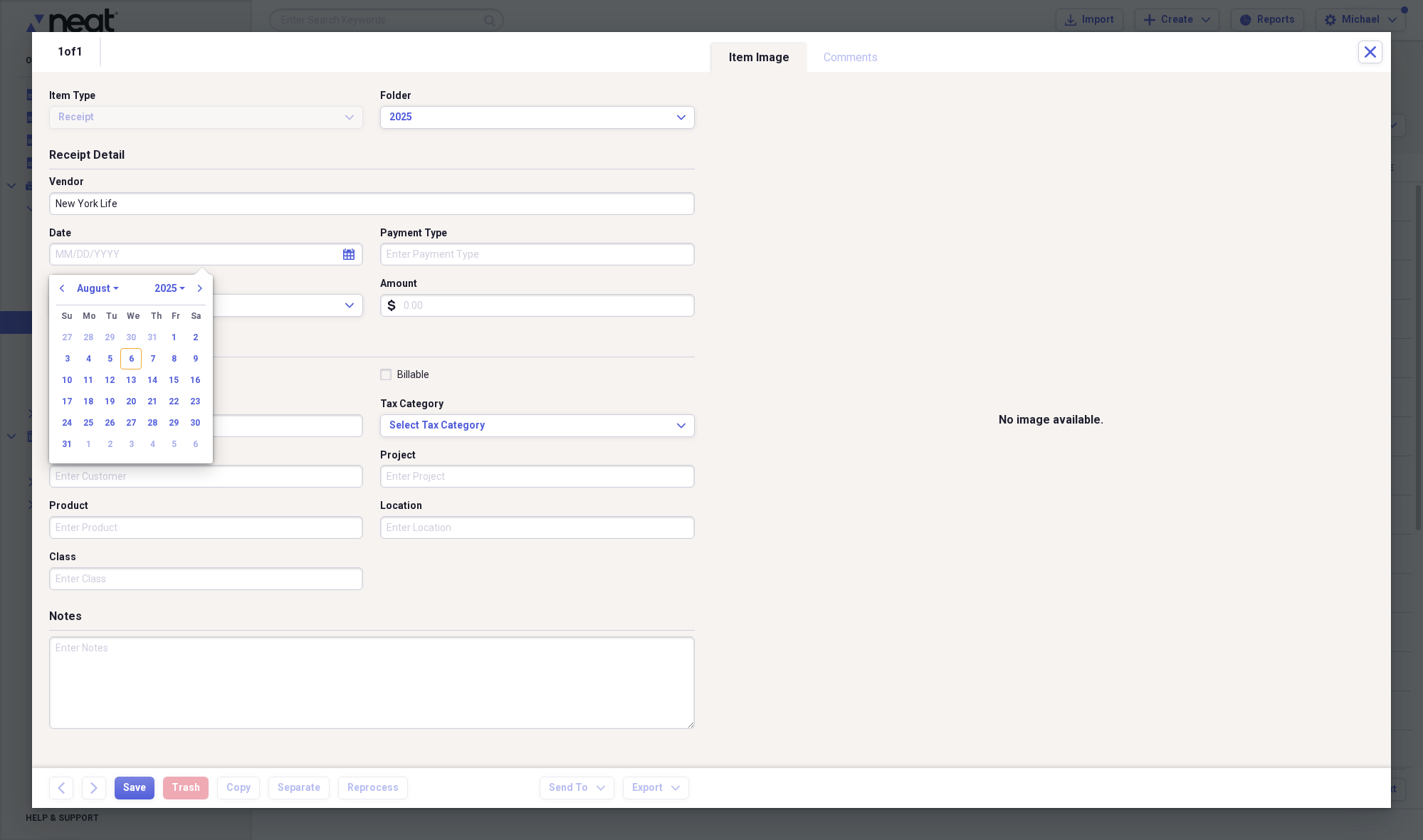click on "6" at bounding box center (131, 359) 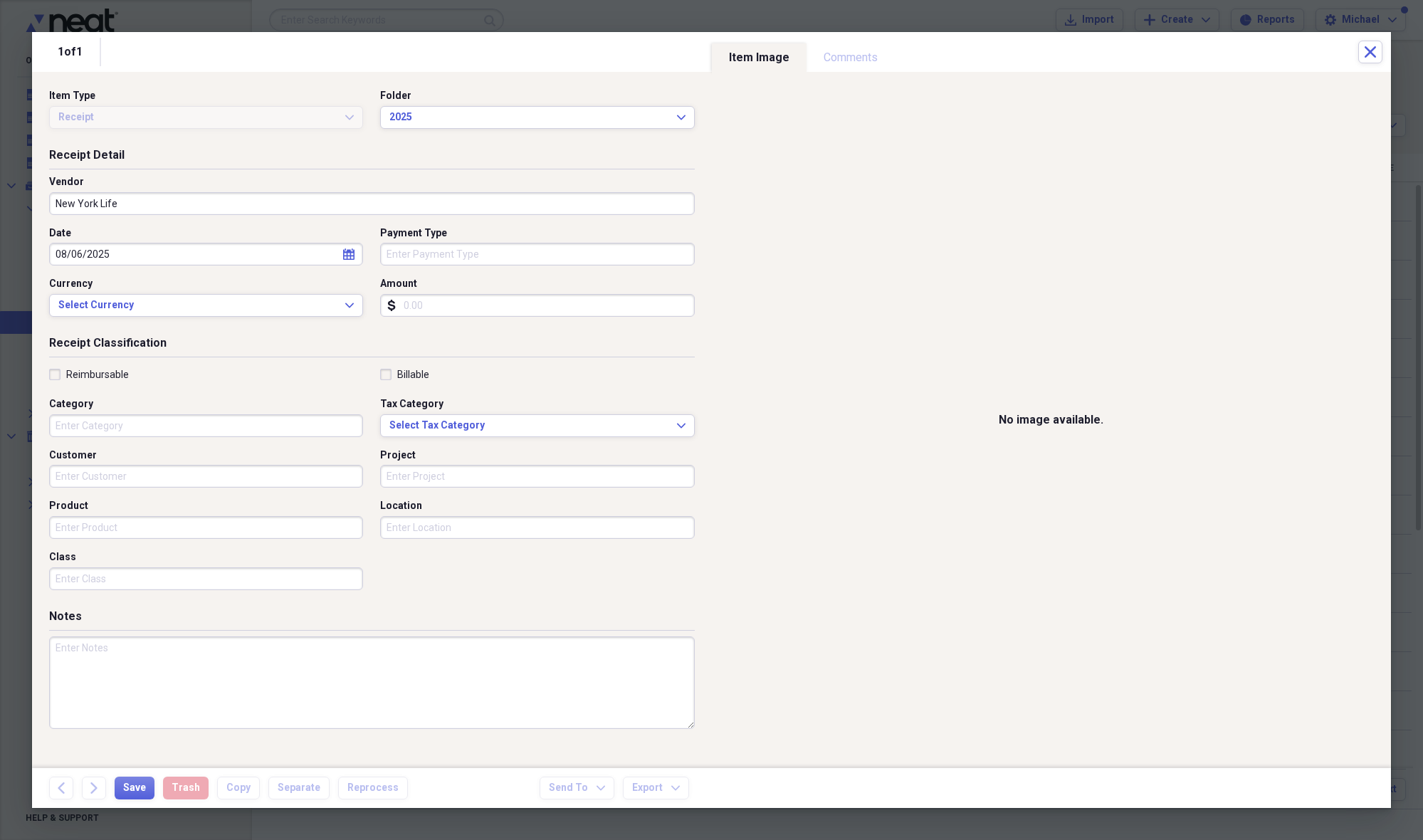 click on "Payment Type" at bounding box center (537, 254) 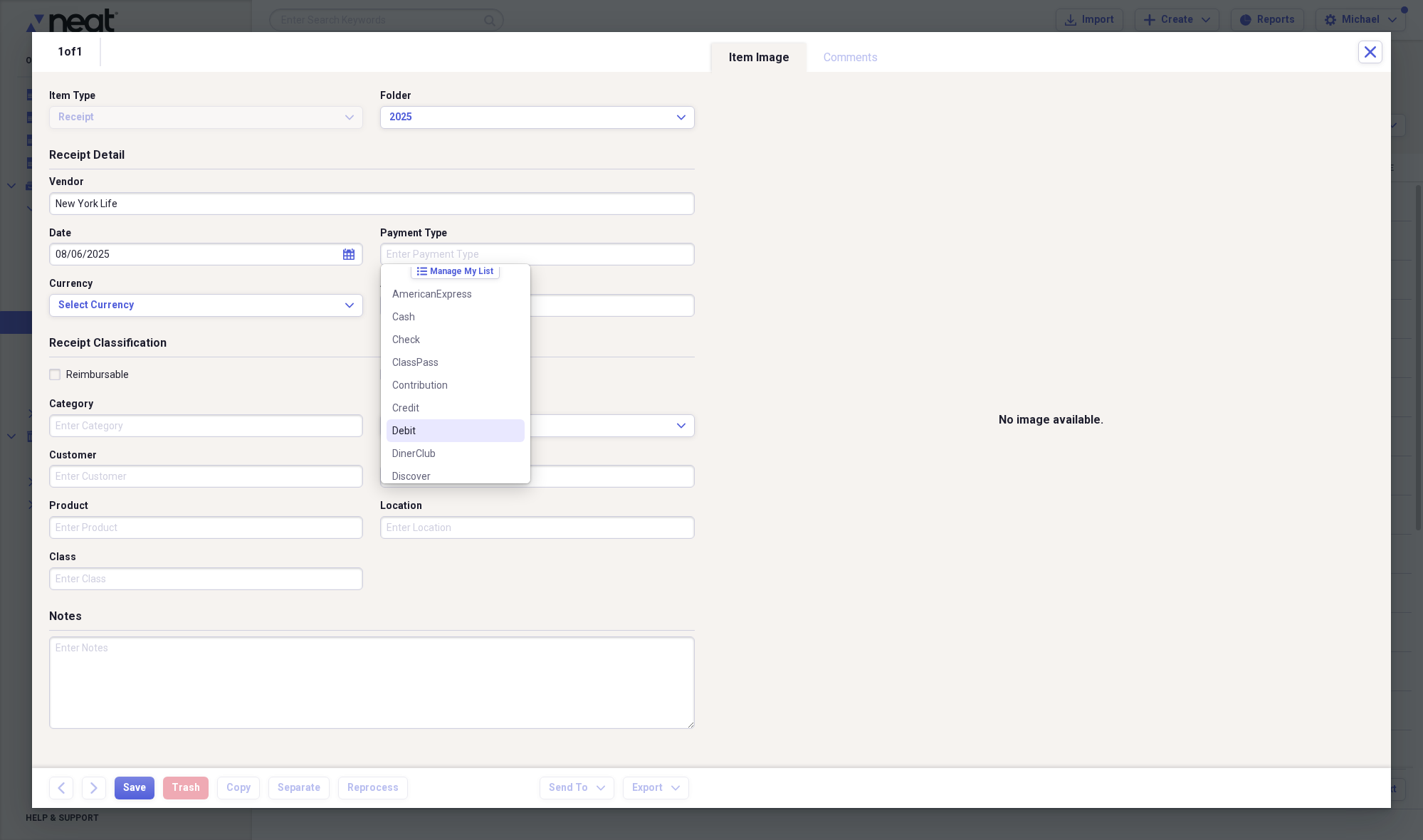 scroll, scrollTop: 0, scrollLeft: 0, axis: both 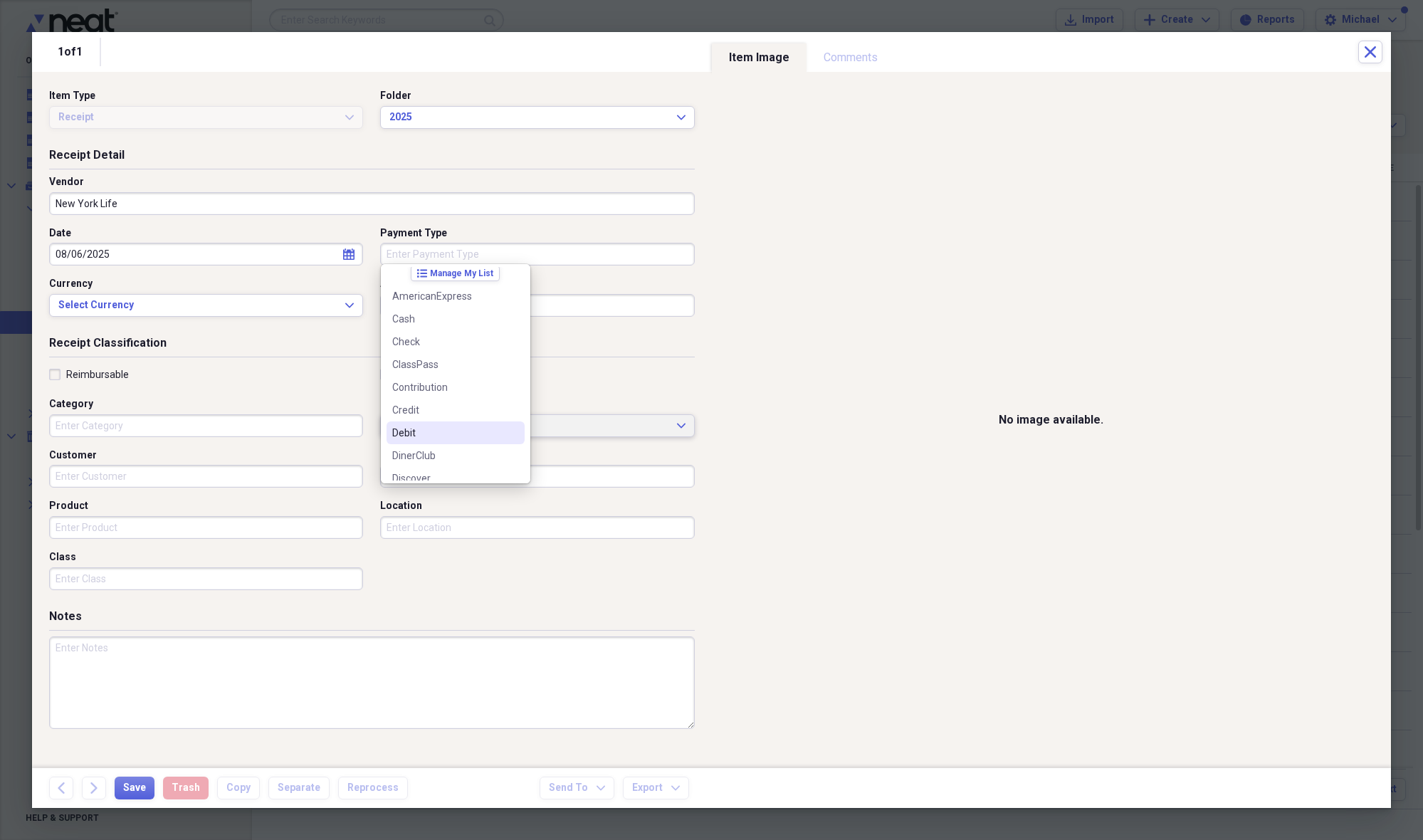 click on "Debit" at bounding box center (447, 433) 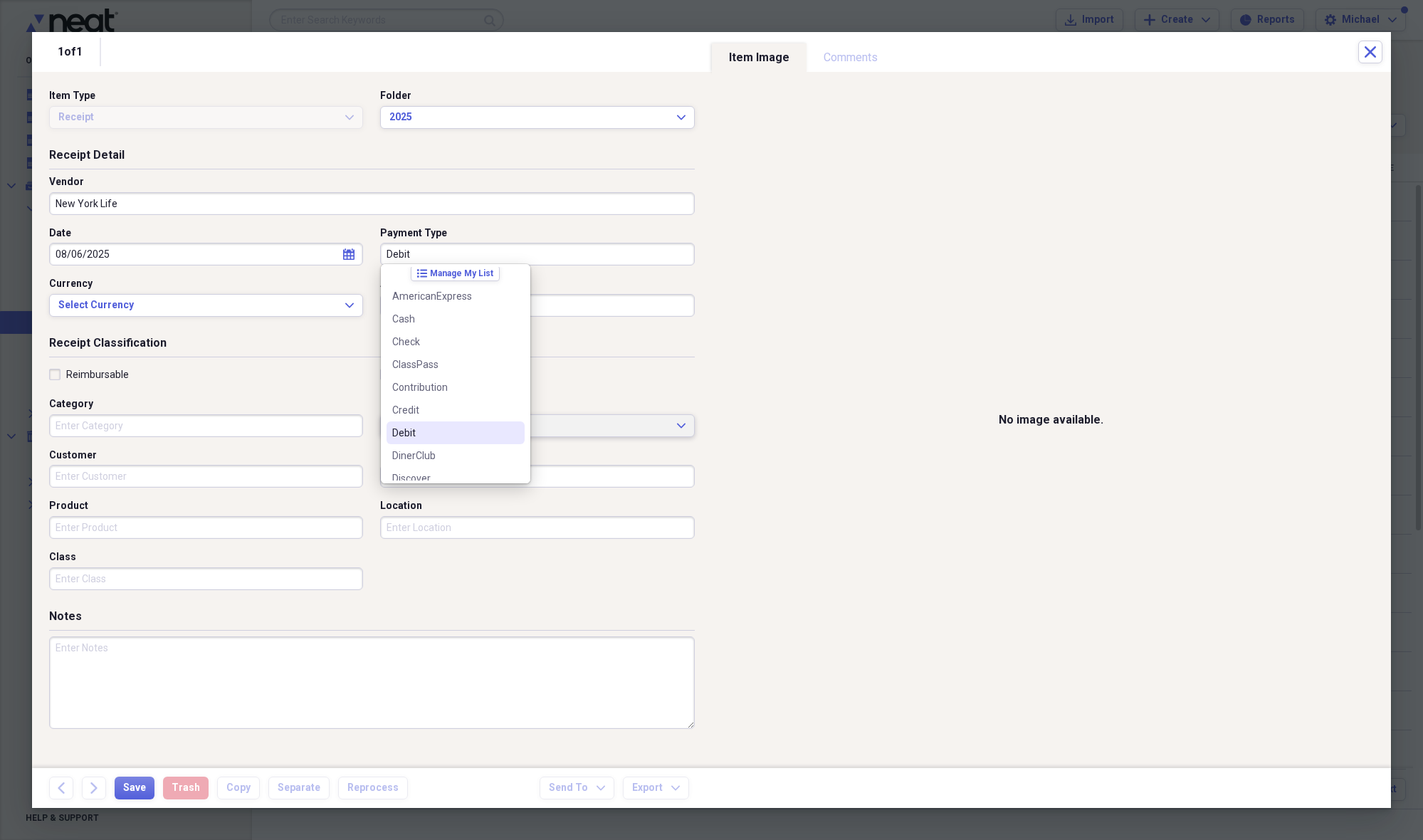 scroll, scrollTop: 10, scrollLeft: 0, axis: vertical 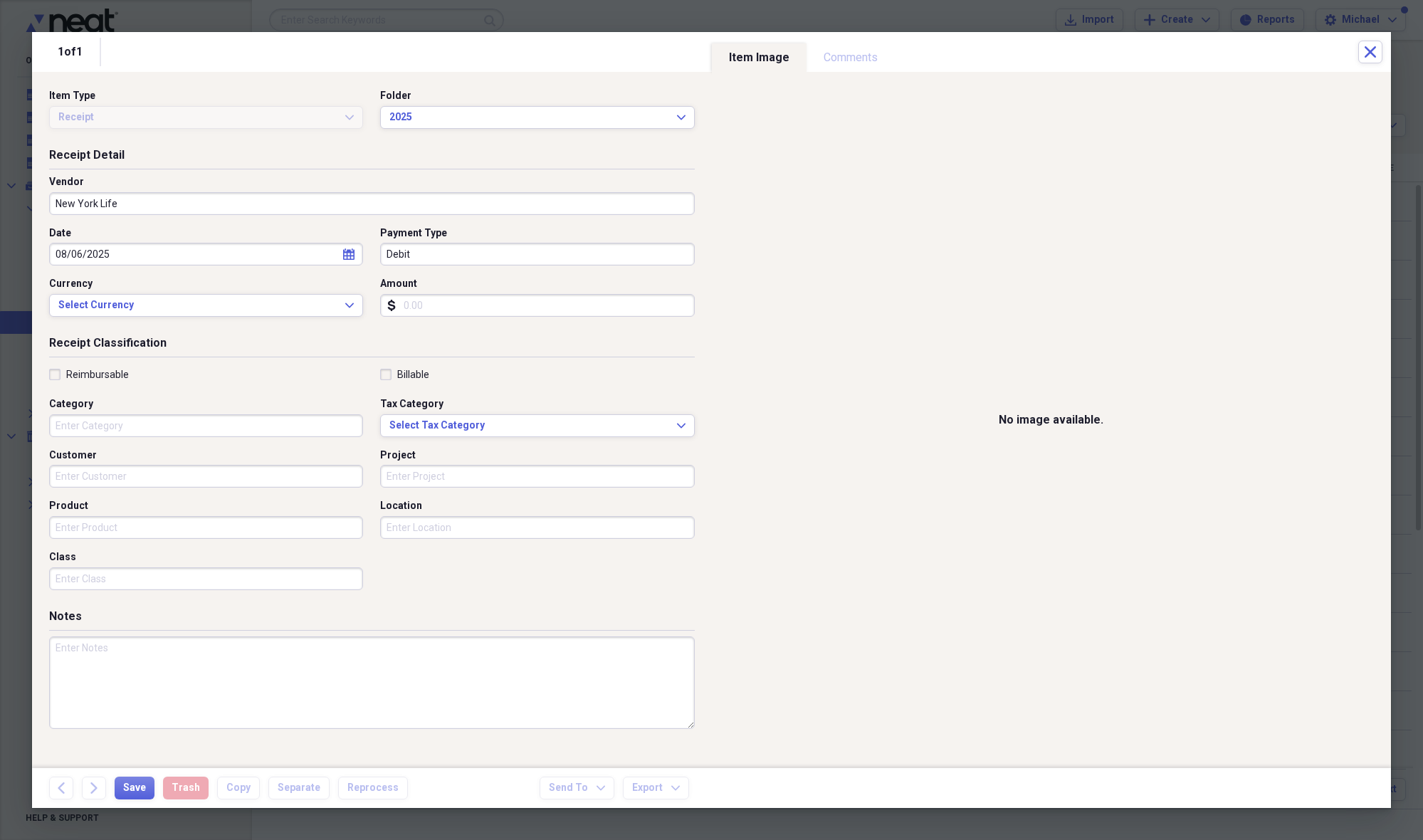 click on "Amount" at bounding box center (537, 305) 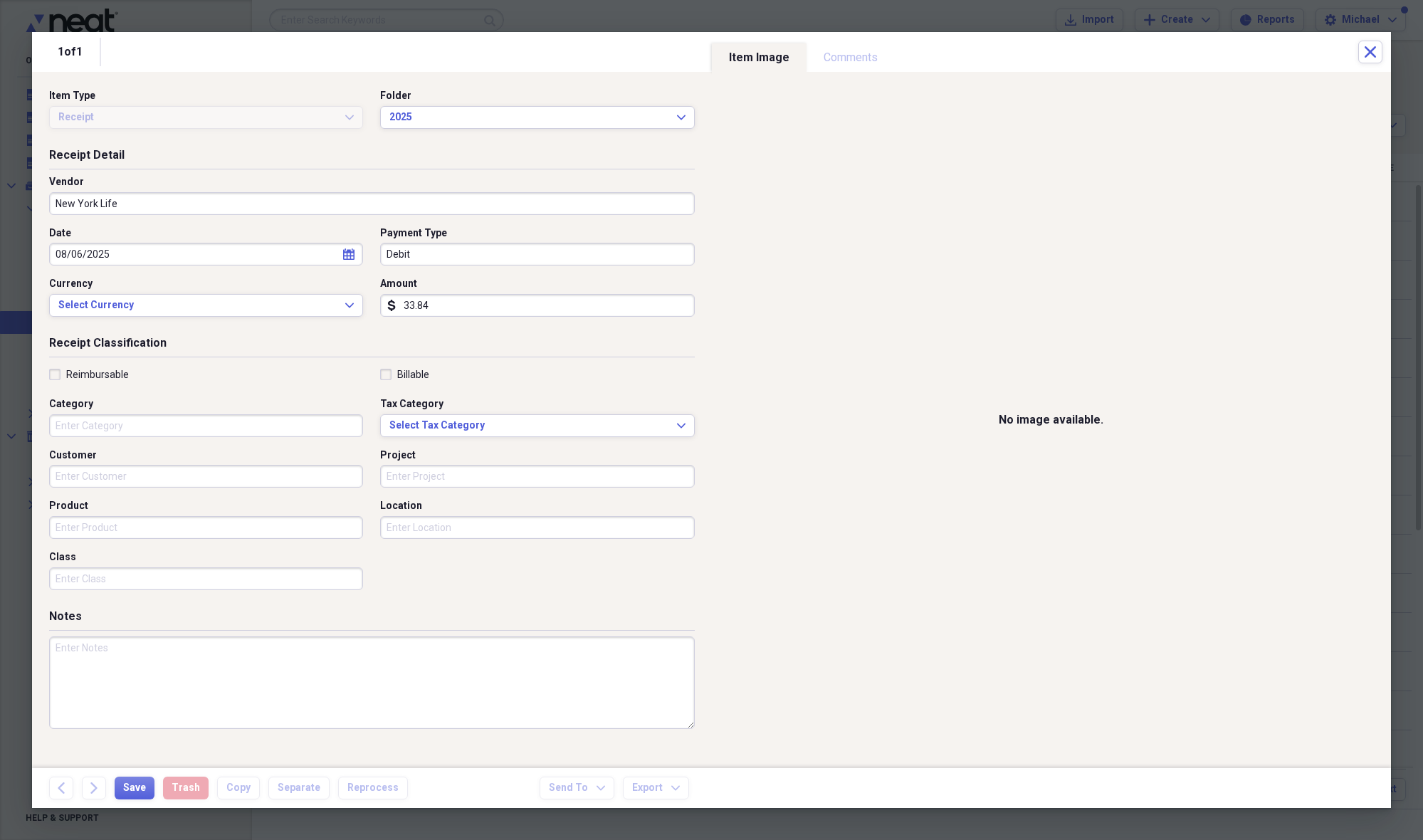 type on "338.43" 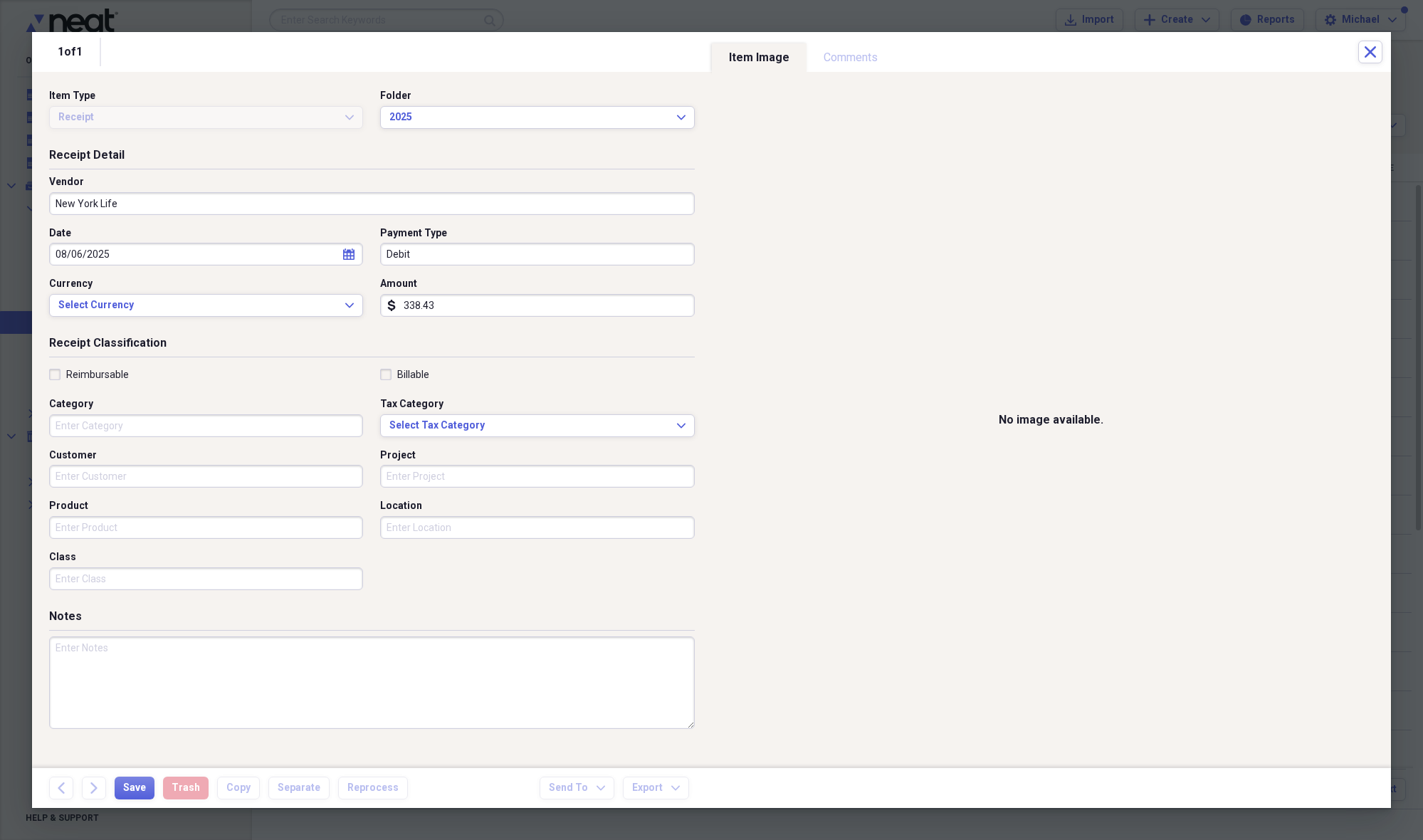 click on "Category" at bounding box center (206, 426) 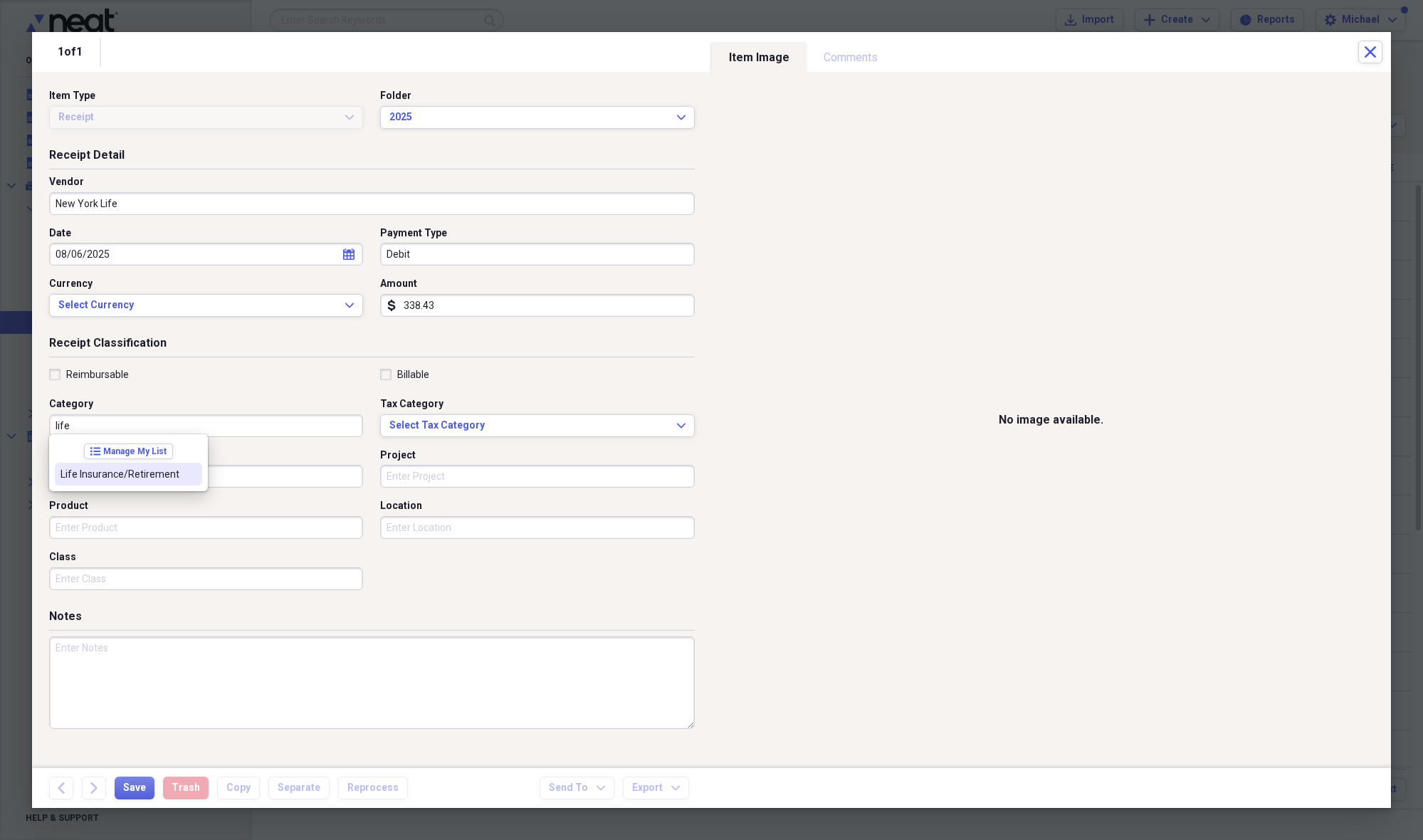 click on "Life Insurance/Retirement" at bounding box center (120, 474) 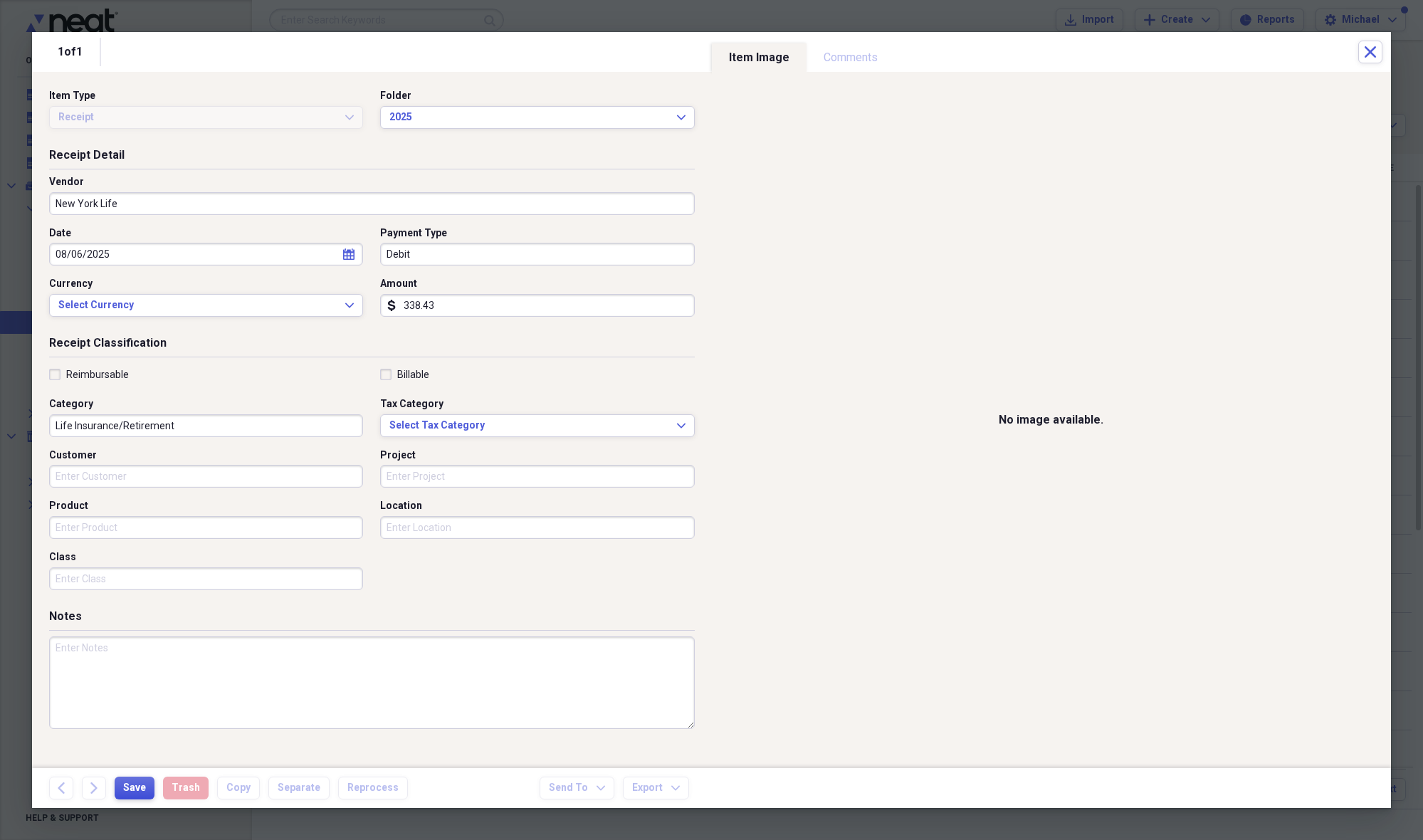 click on "Save" at bounding box center (135, 788) 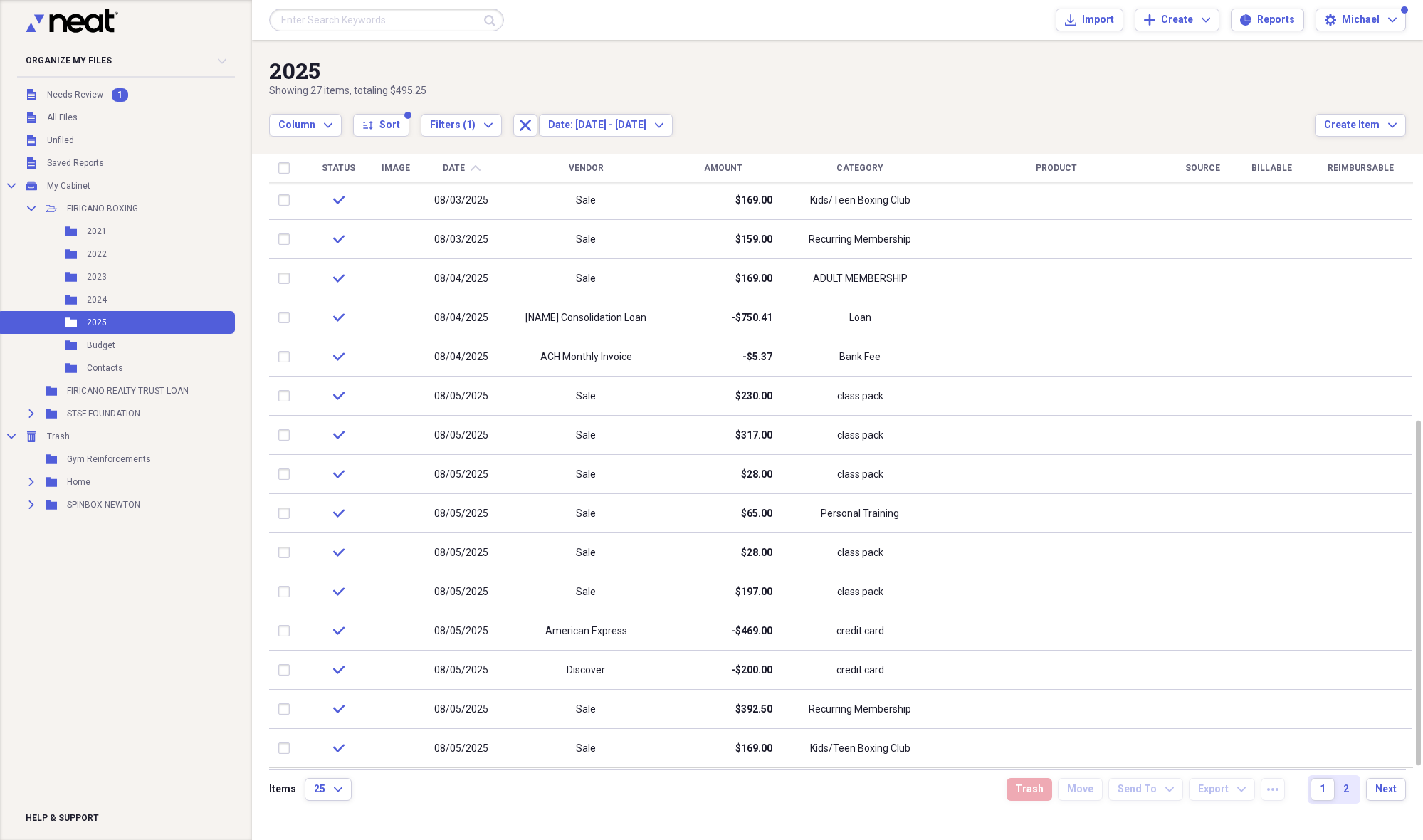 click on "2" at bounding box center (1346, 789) 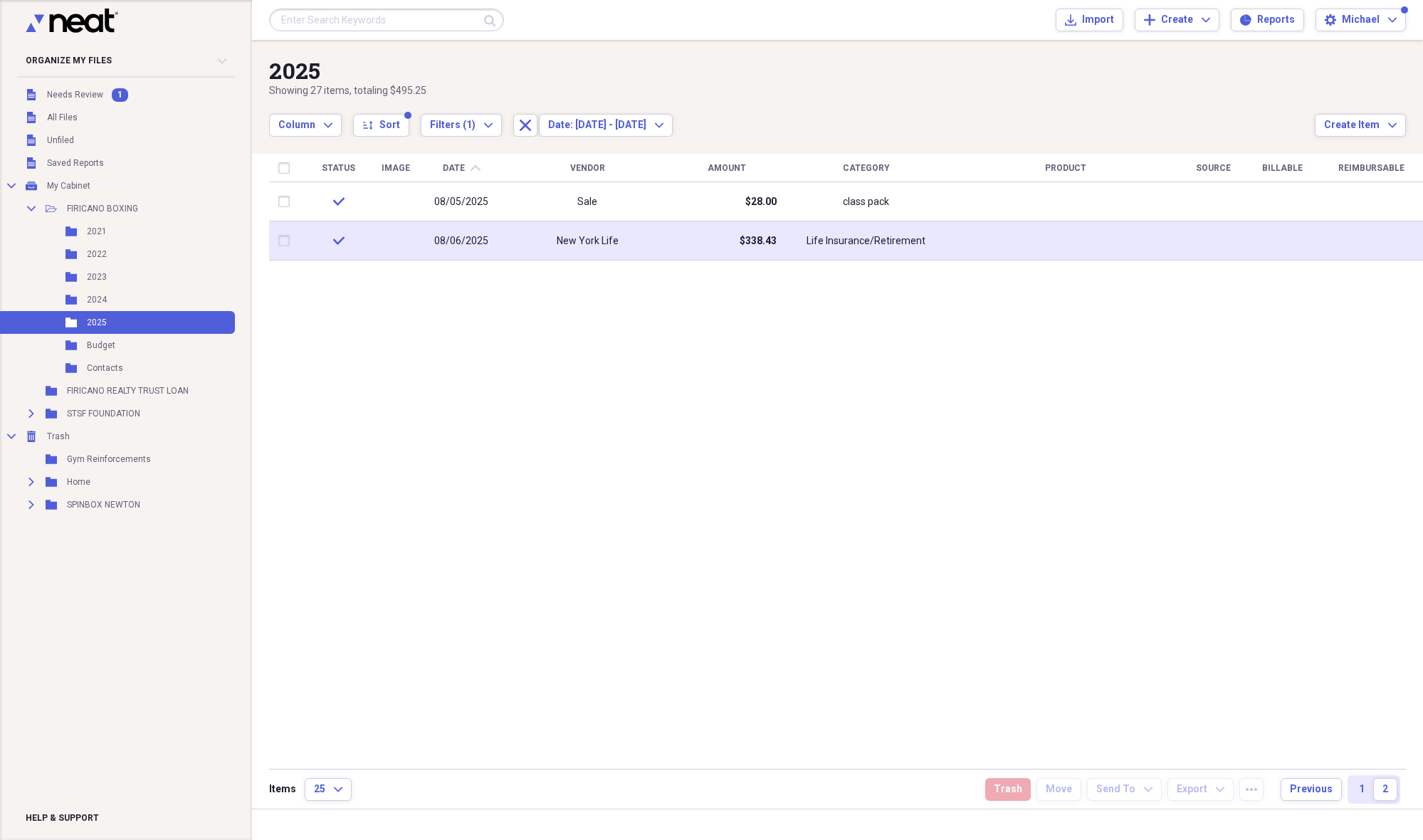 click on "New York Life" at bounding box center (587, 241) 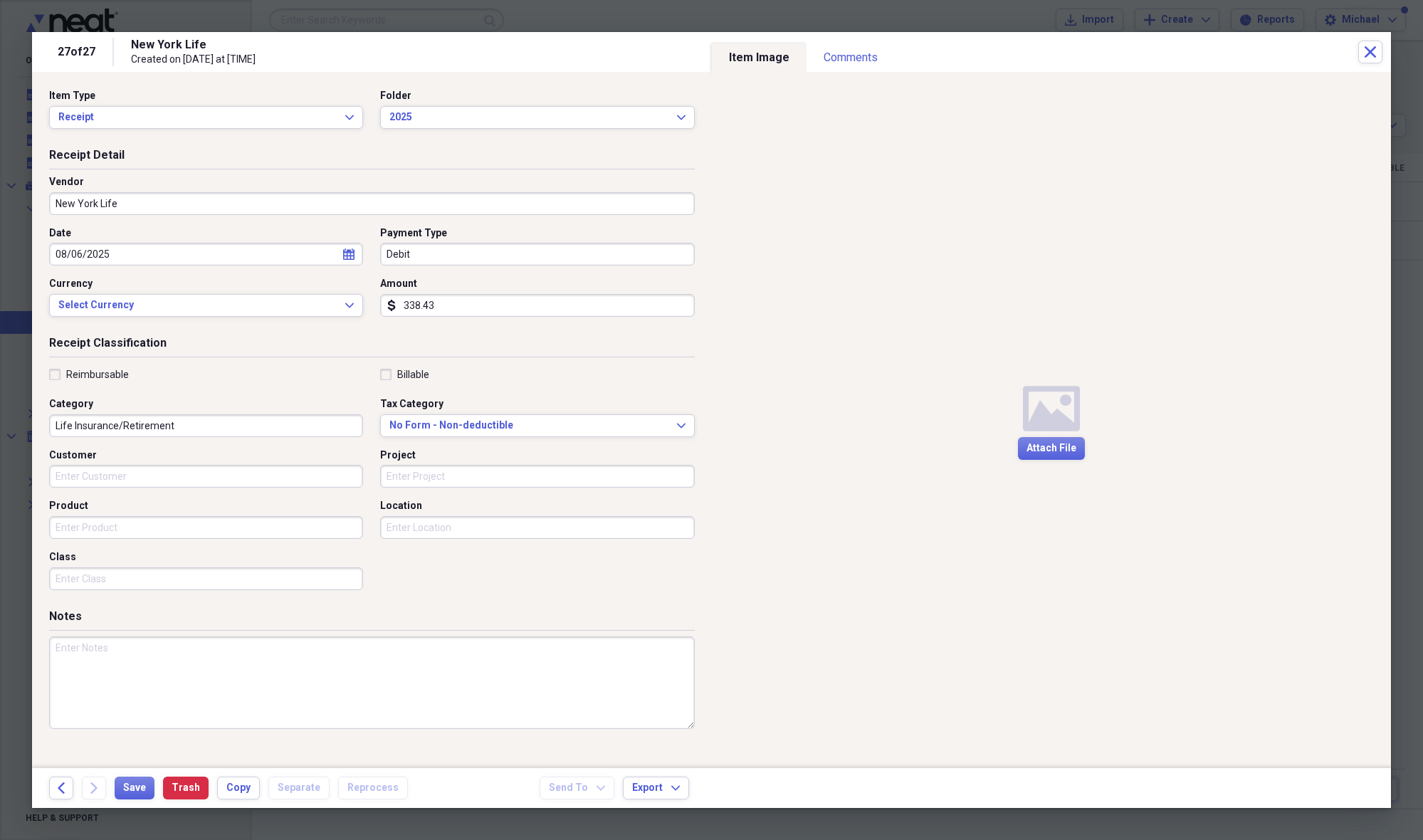 click on "338.43" at bounding box center (537, 305) 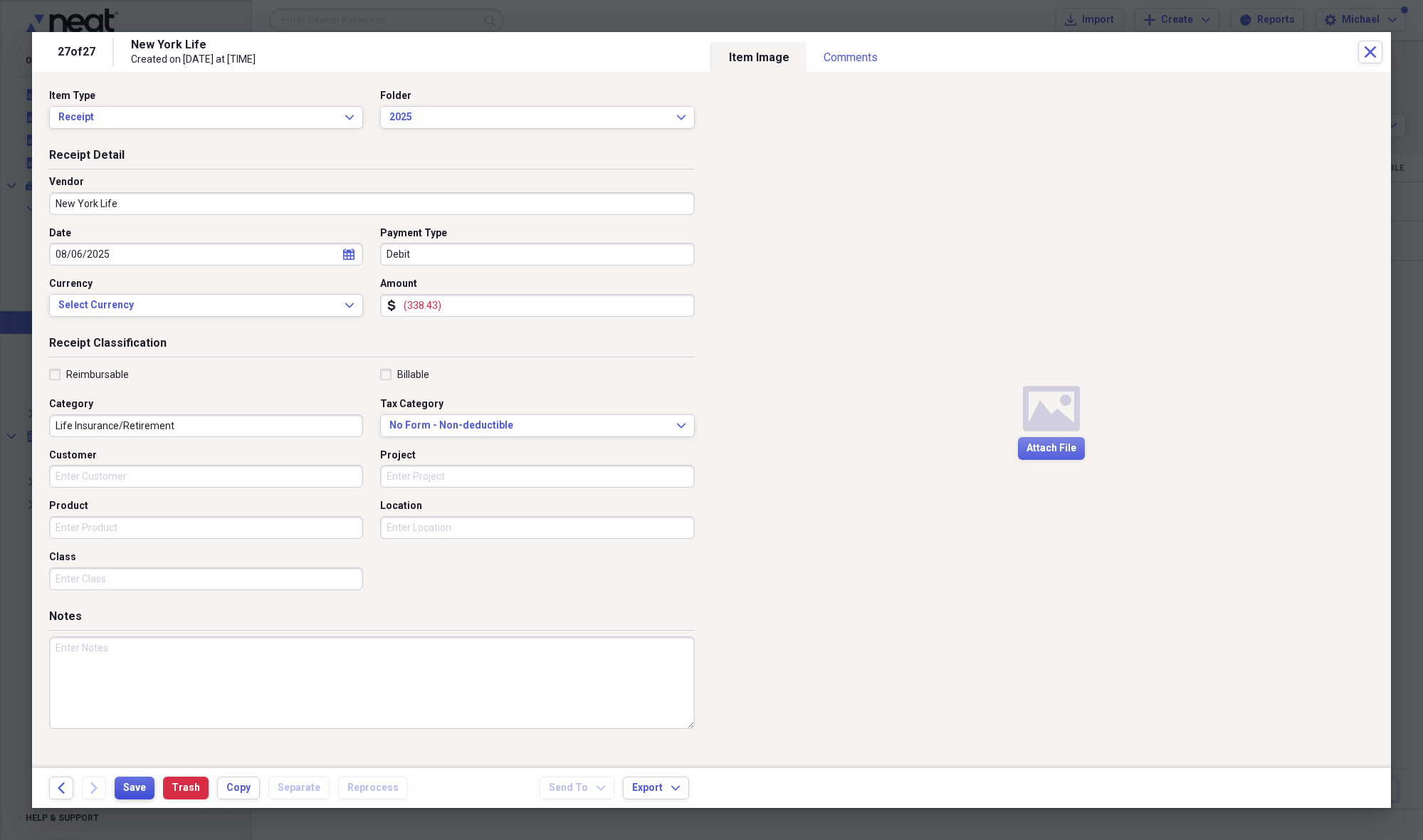 click on "Save" at bounding box center [135, 788] 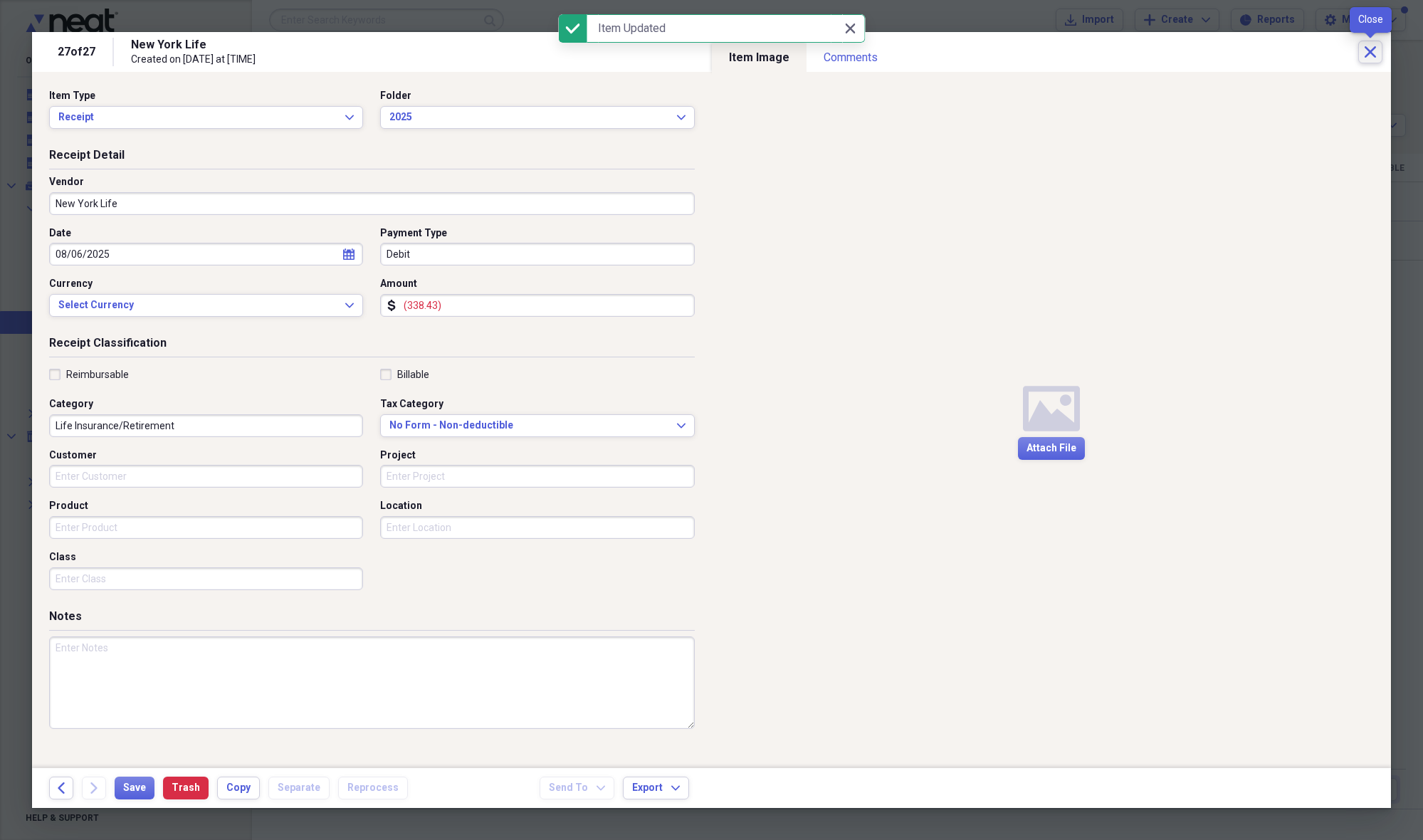 click on "Close" at bounding box center (1370, 52) 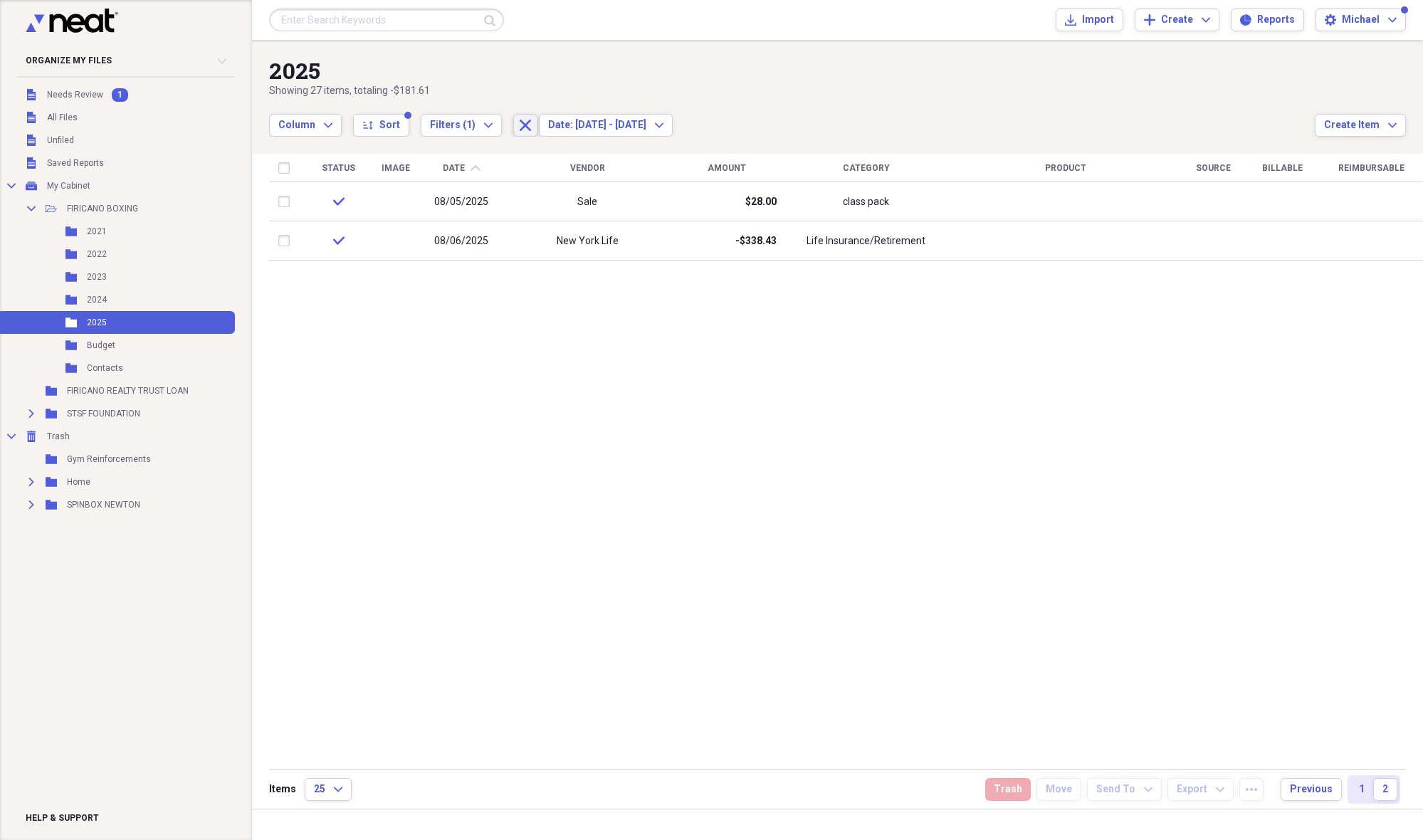 click 